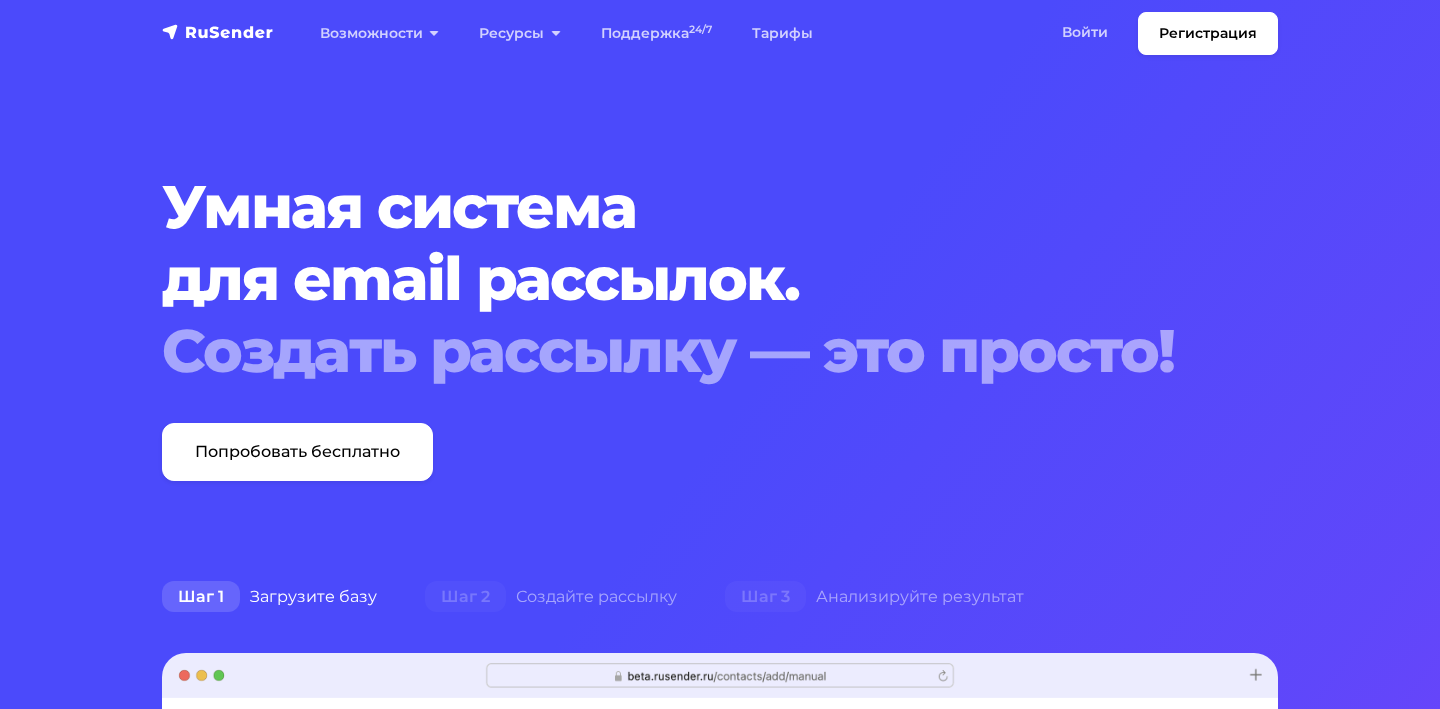 scroll, scrollTop: 0, scrollLeft: 0, axis: both 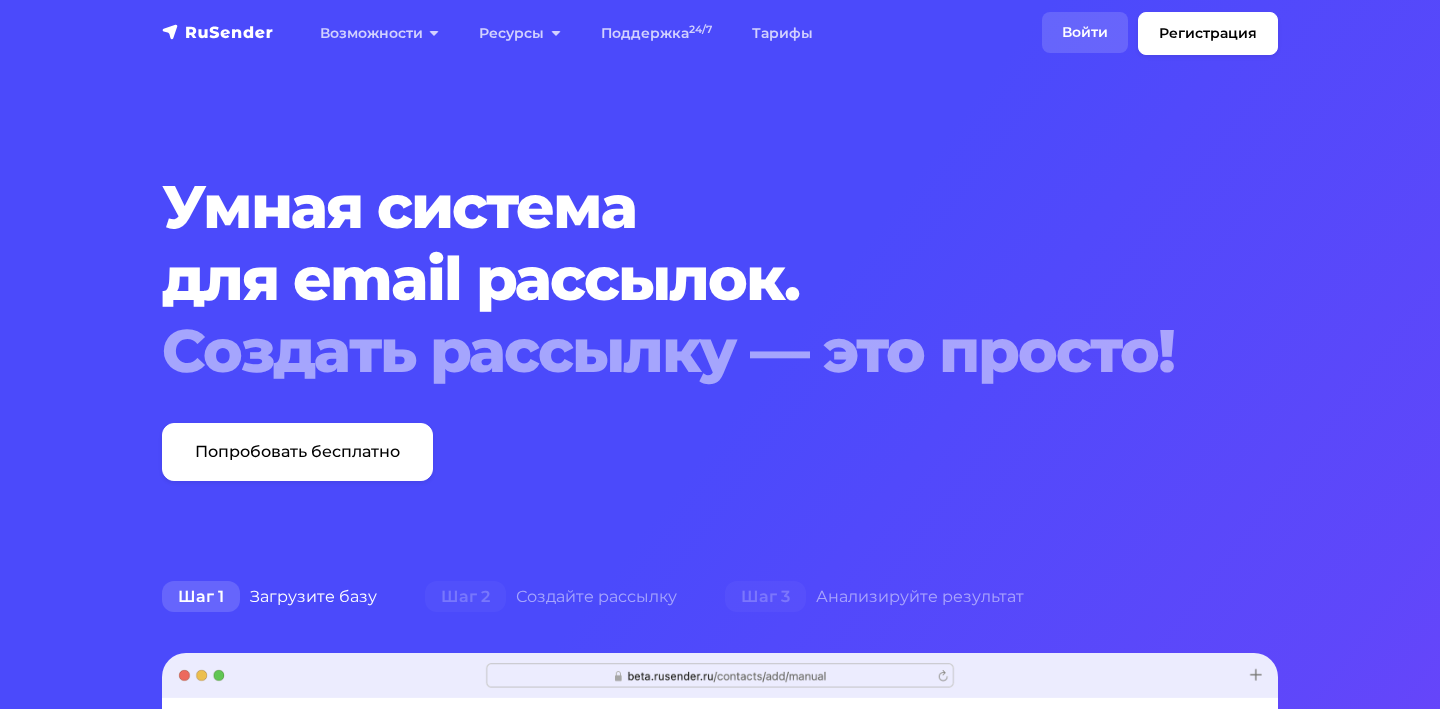 click on "Войти" at bounding box center (1085, 32) 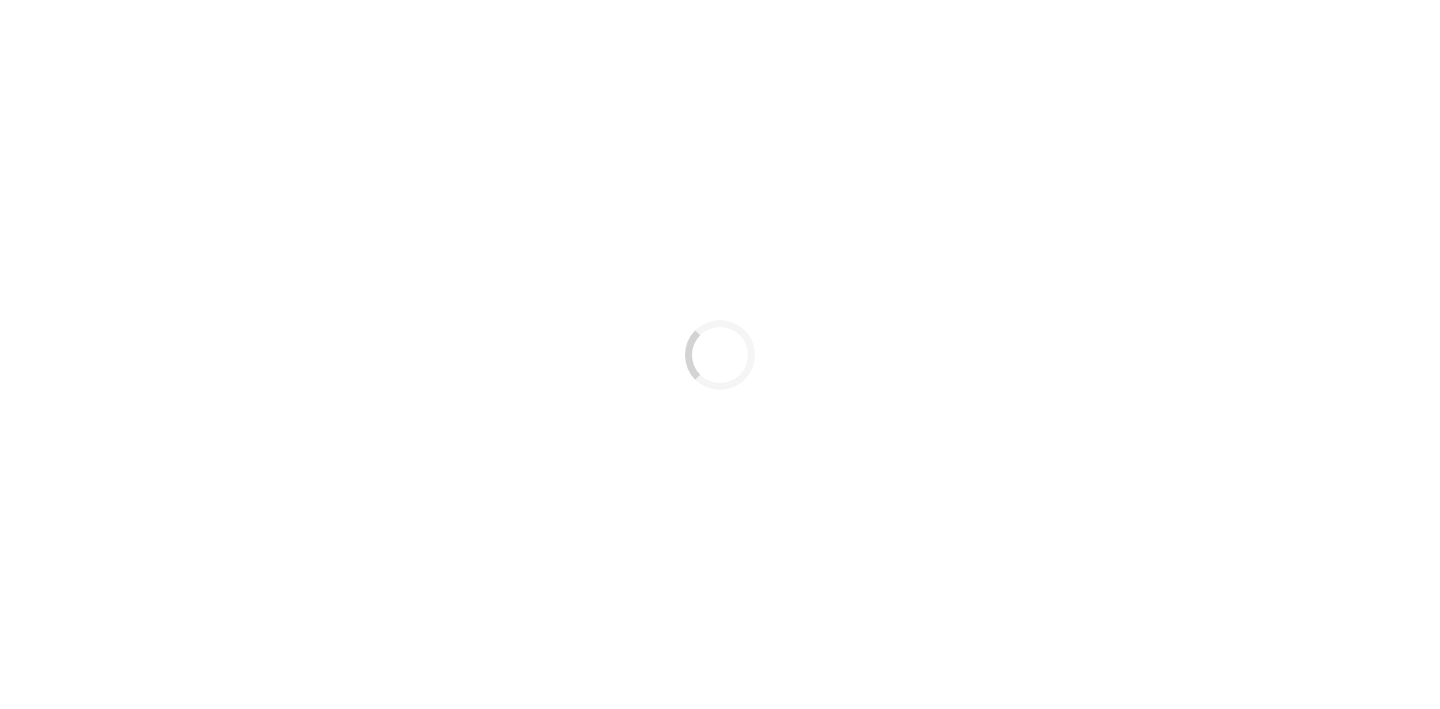 scroll, scrollTop: 0, scrollLeft: 0, axis: both 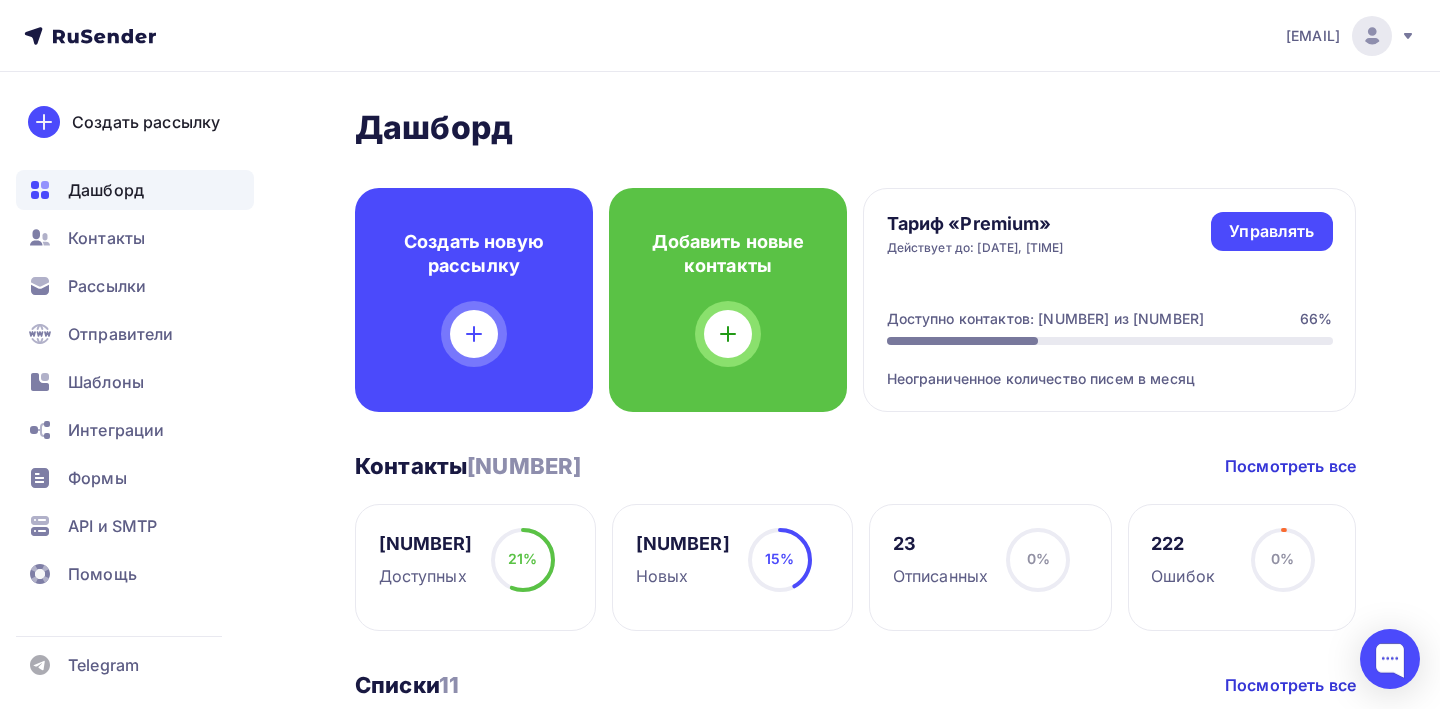 click 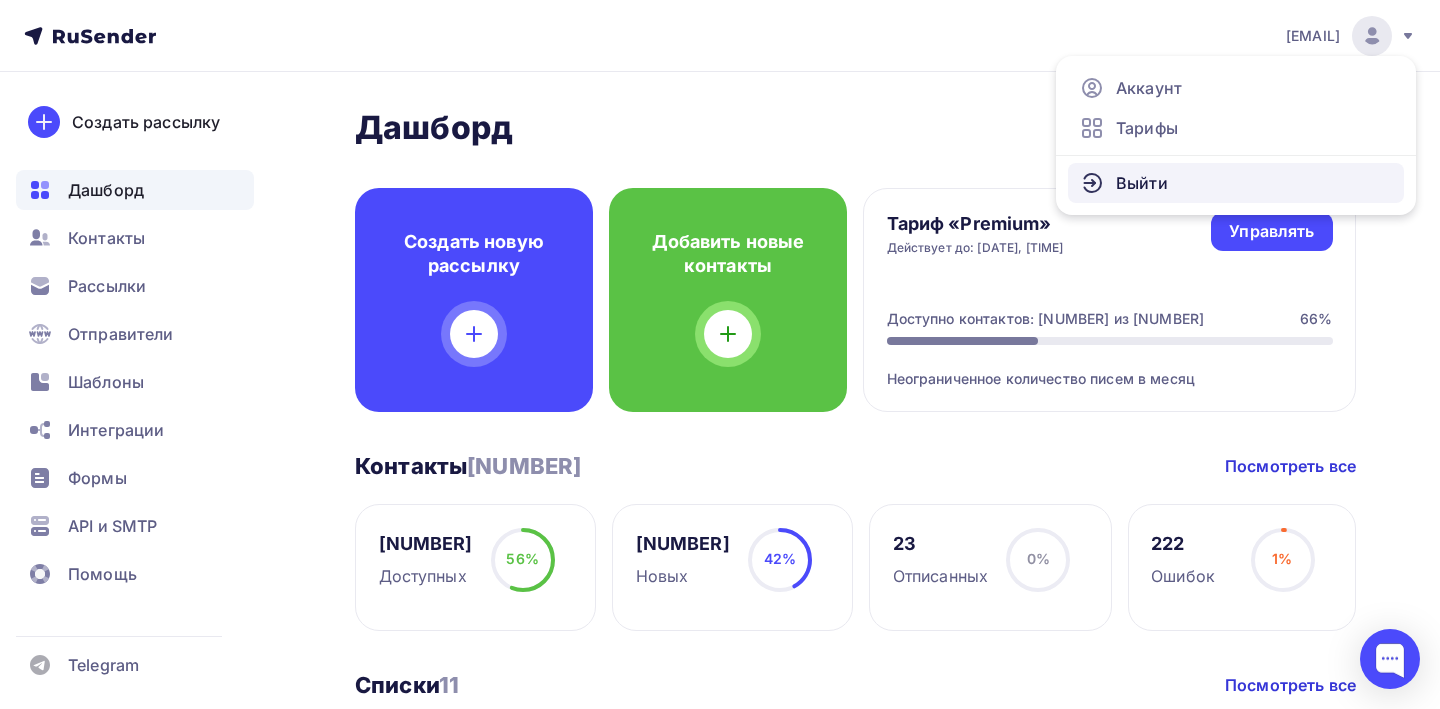 click on "Выйти" at bounding box center [1236, 183] 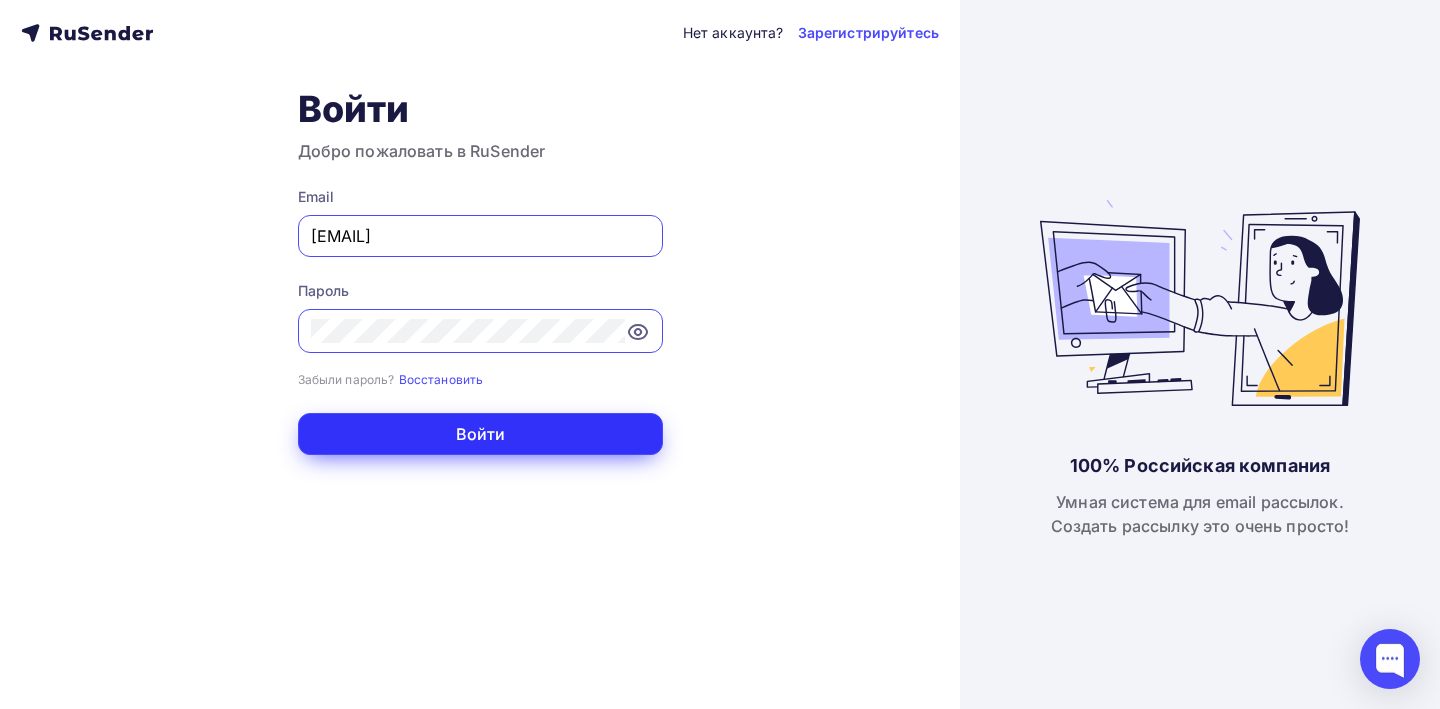 click on "Войти" at bounding box center [480, 434] 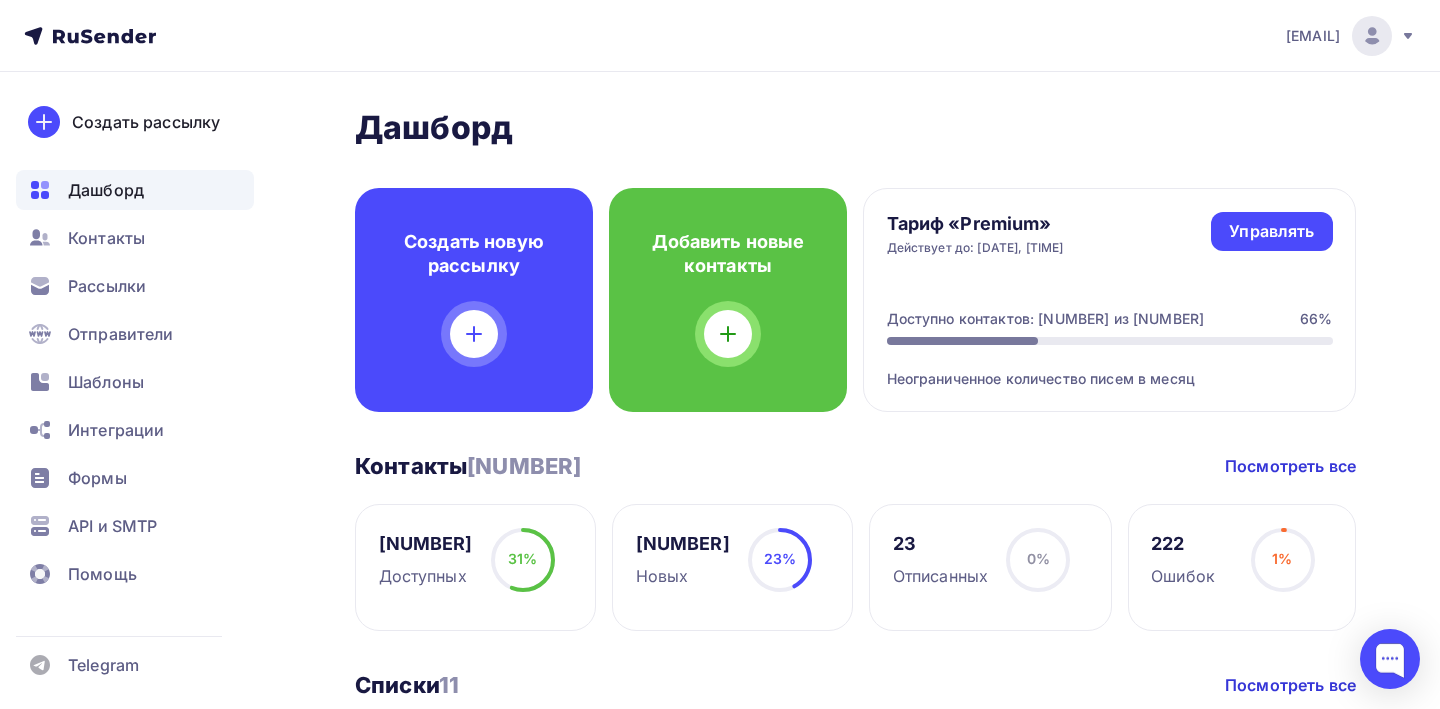 click at bounding box center (1372, 36) 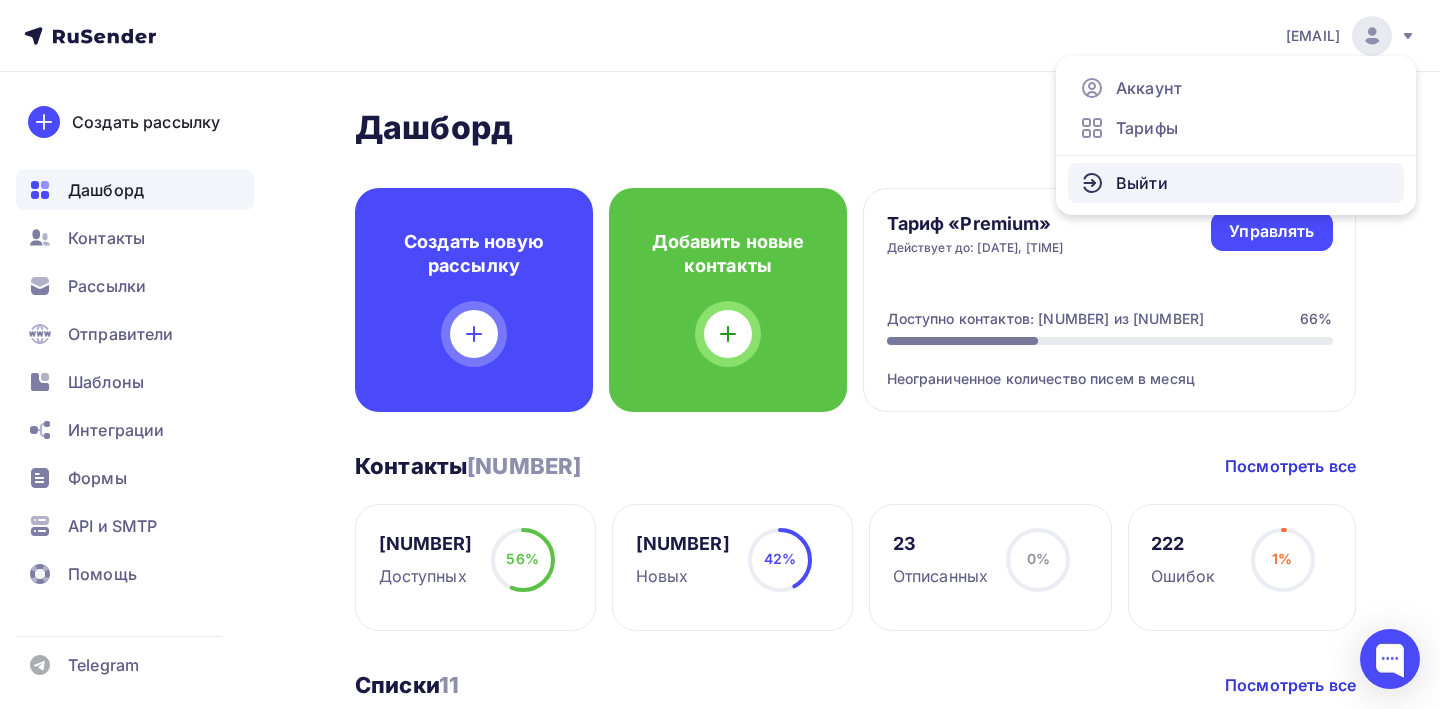 click on "Выйти" at bounding box center (1236, 183) 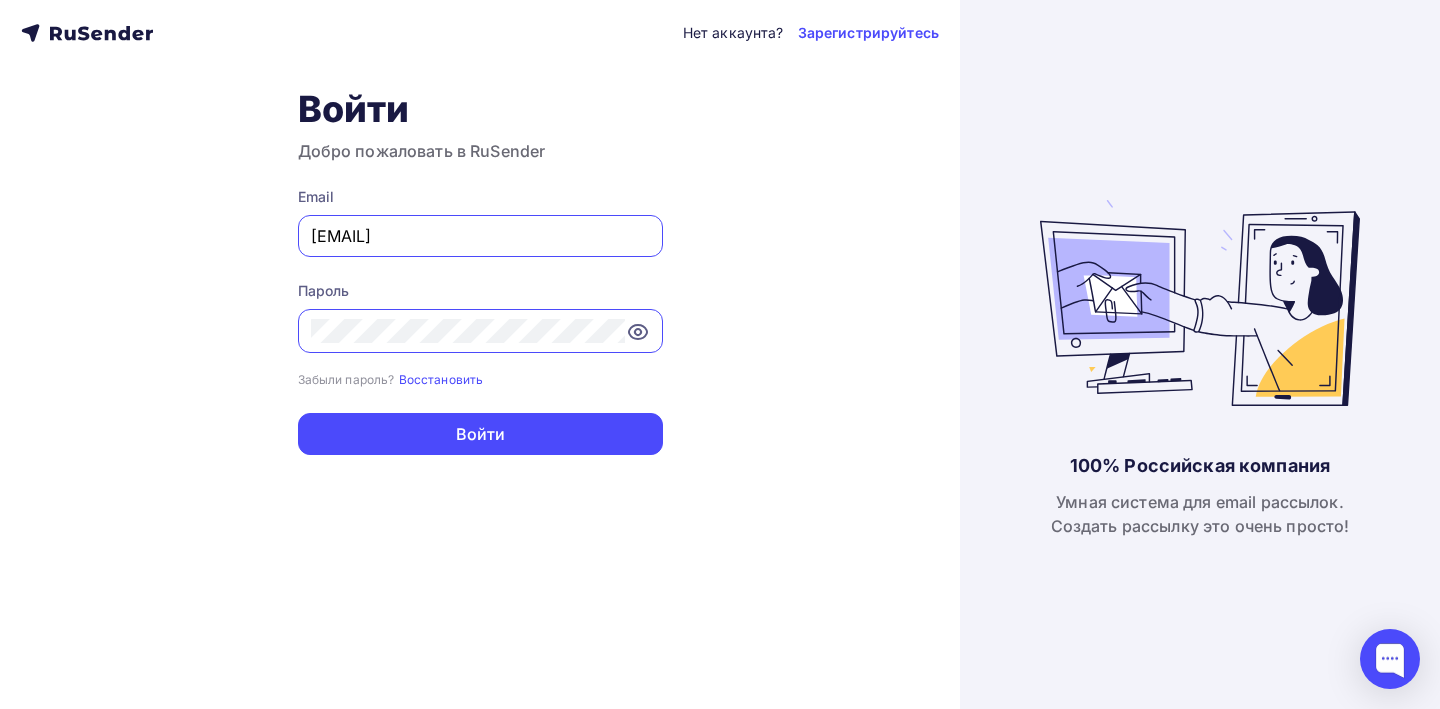 click on "mtk7600022@gmail.com" at bounding box center [480, 236] 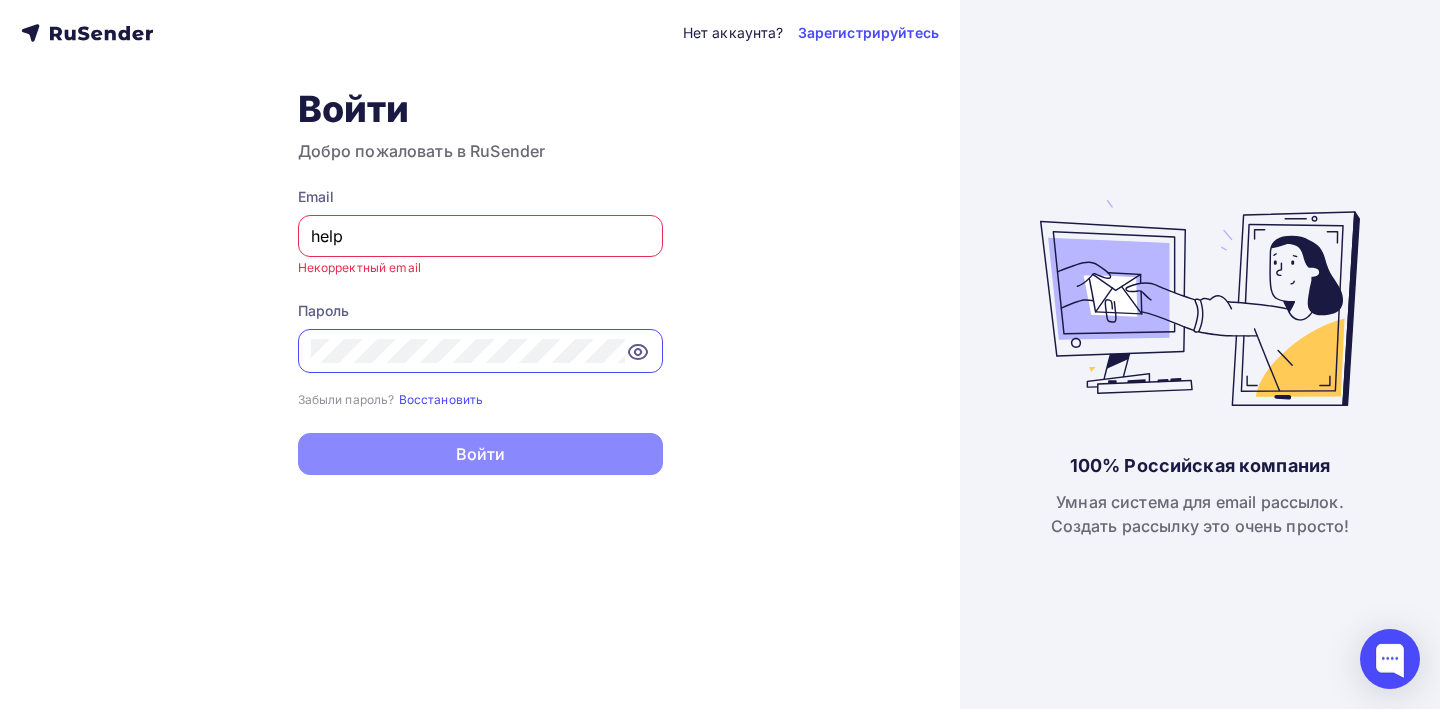 type on "[EMAIL]" 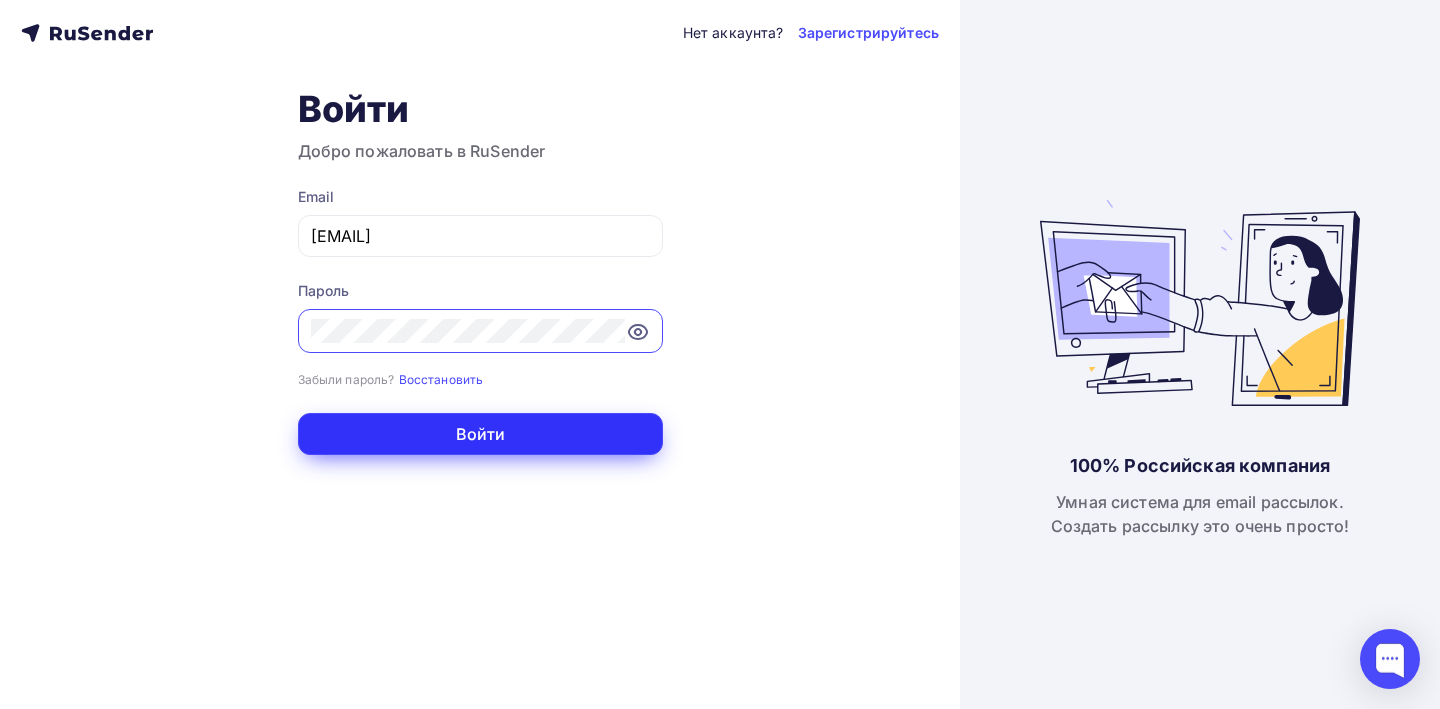 click on "Войти" at bounding box center (480, 434) 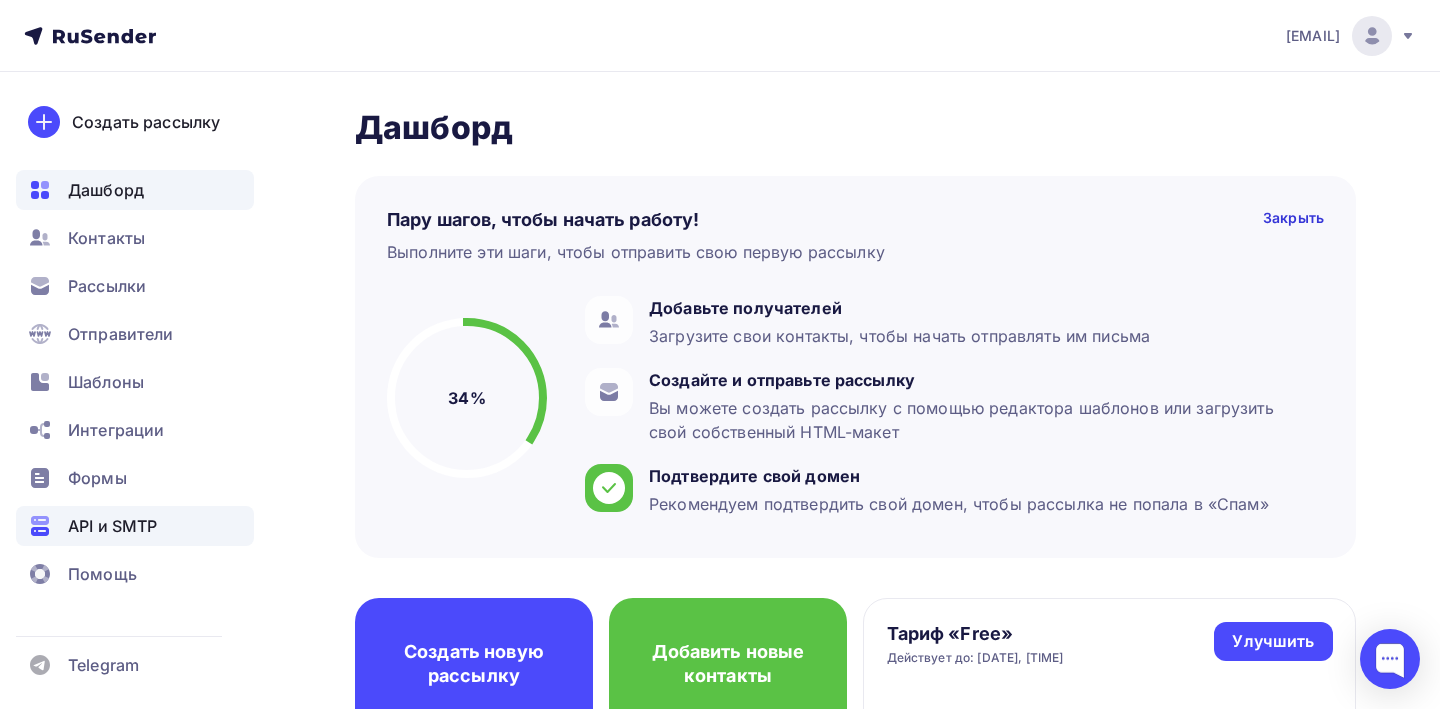 click on "API и SMTP" at bounding box center [112, 526] 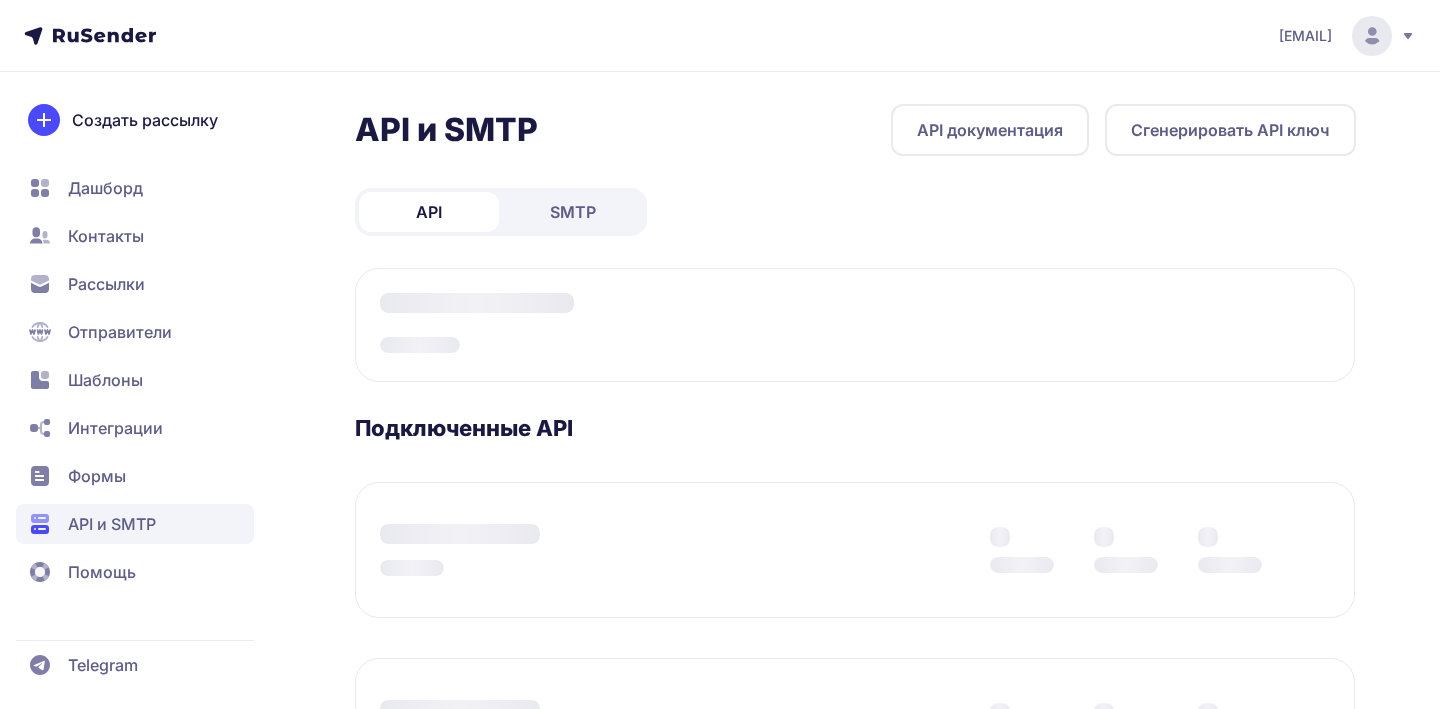 scroll, scrollTop: 0, scrollLeft: 0, axis: both 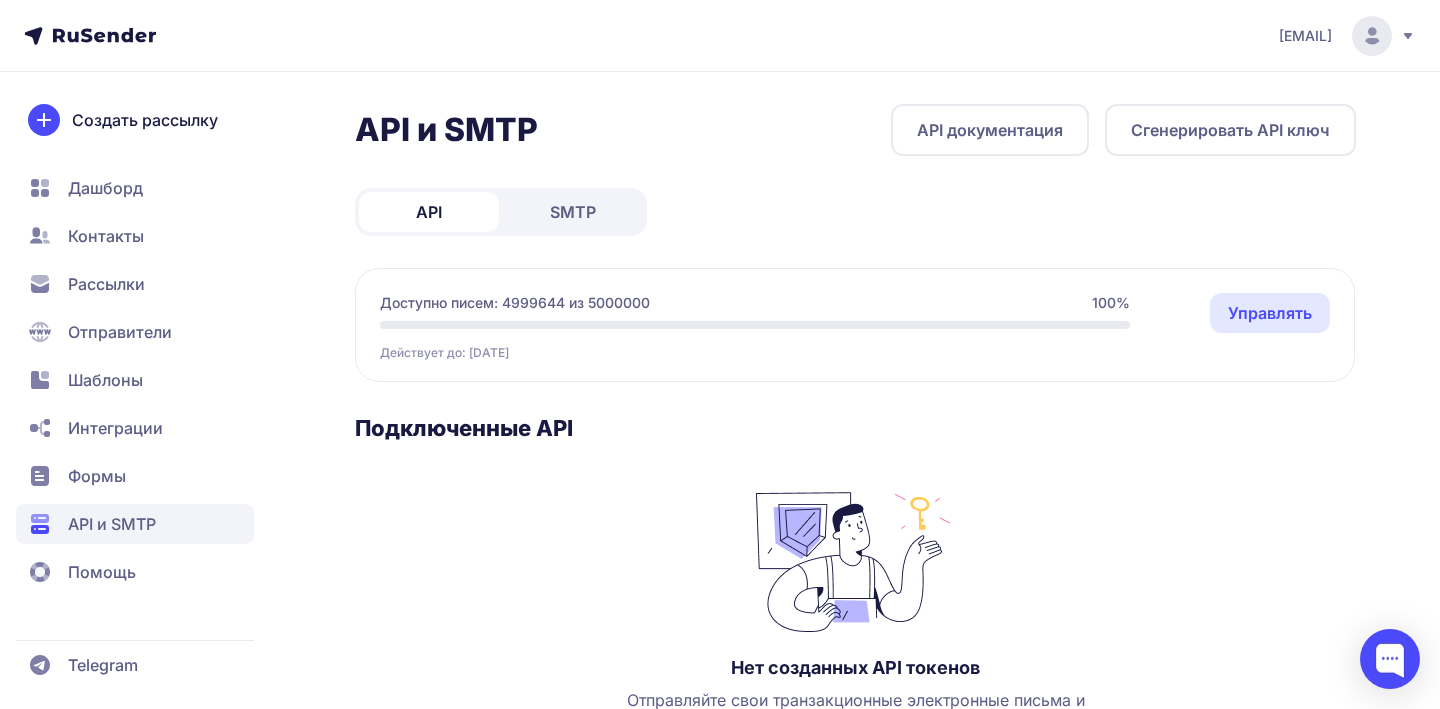 click on "SMTP" at bounding box center (573, 212) 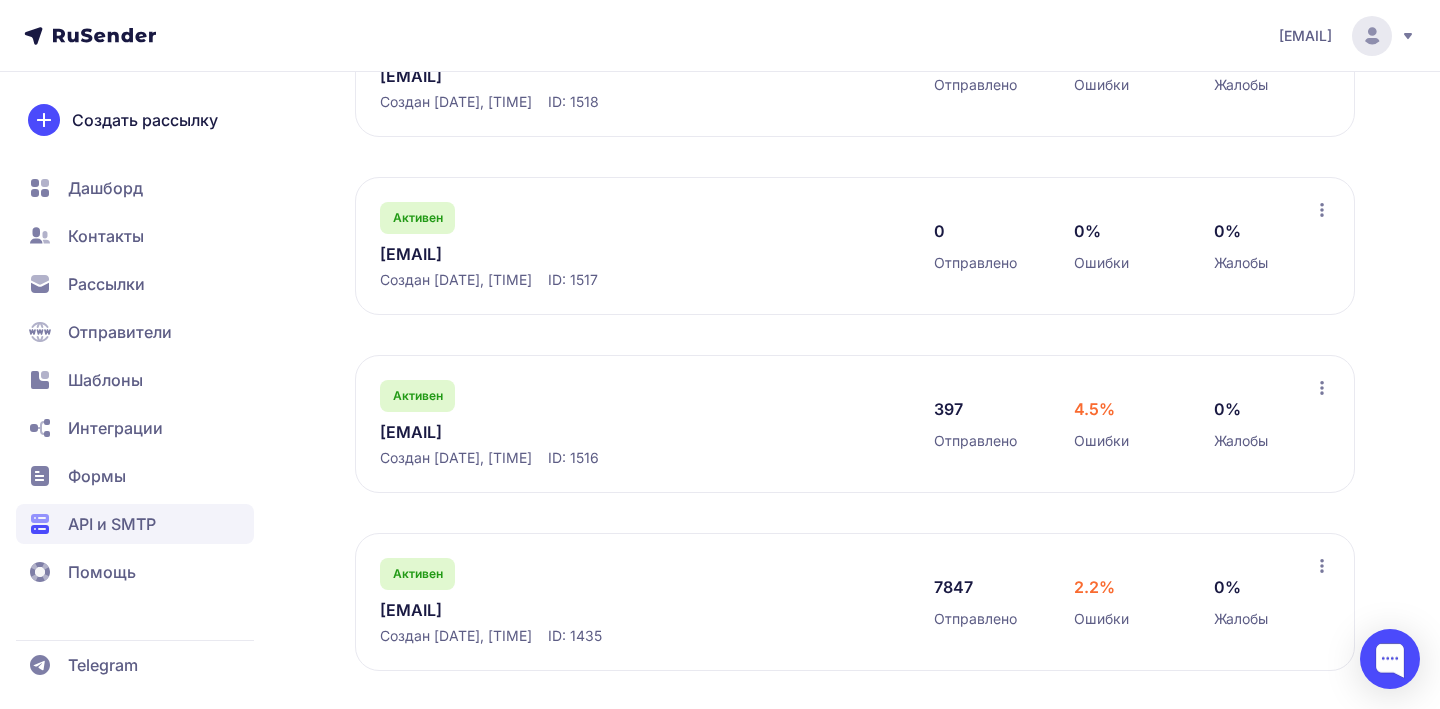 scroll, scrollTop: 497, scrollLeft: 0, axis: vertical 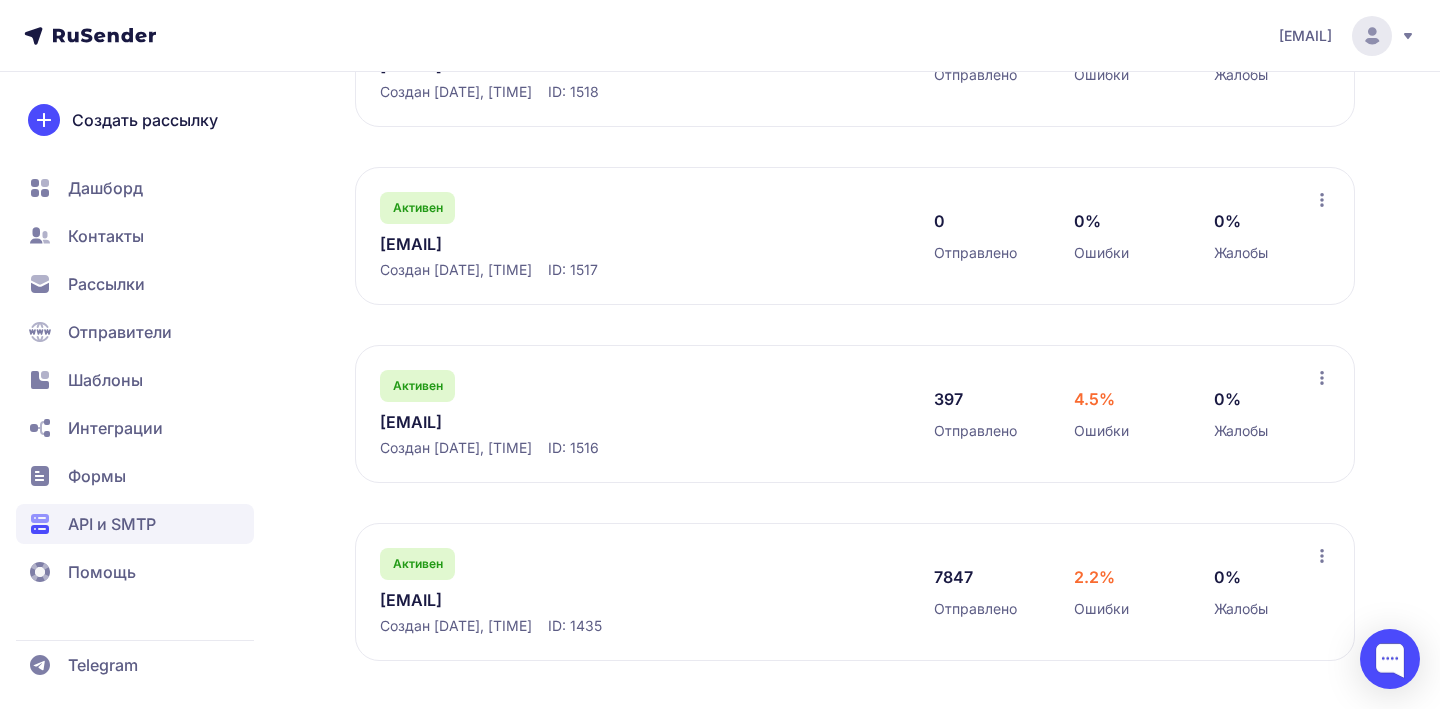 click on "[EMAIL]" at bounding box center [585, 600] 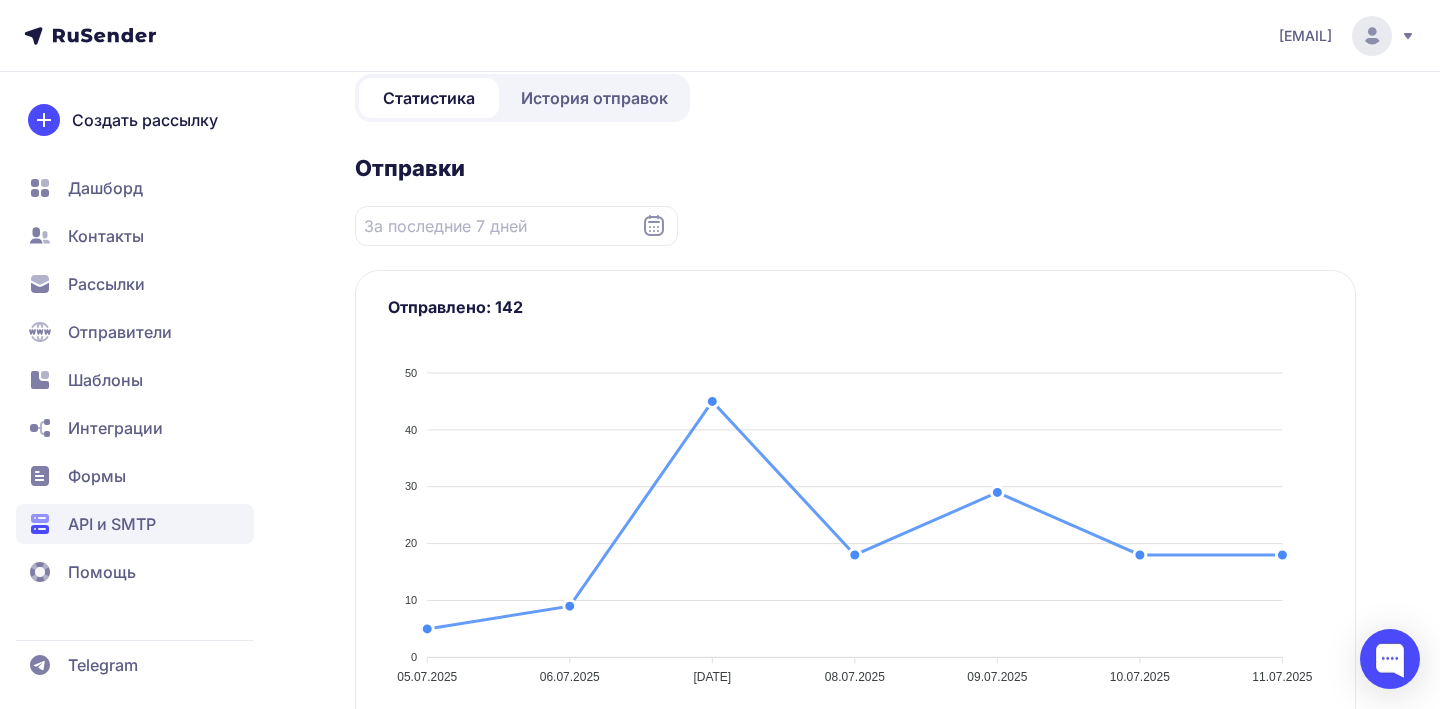 scroll, scrollTop: 295, scrollLeft: 0, axis: vertical 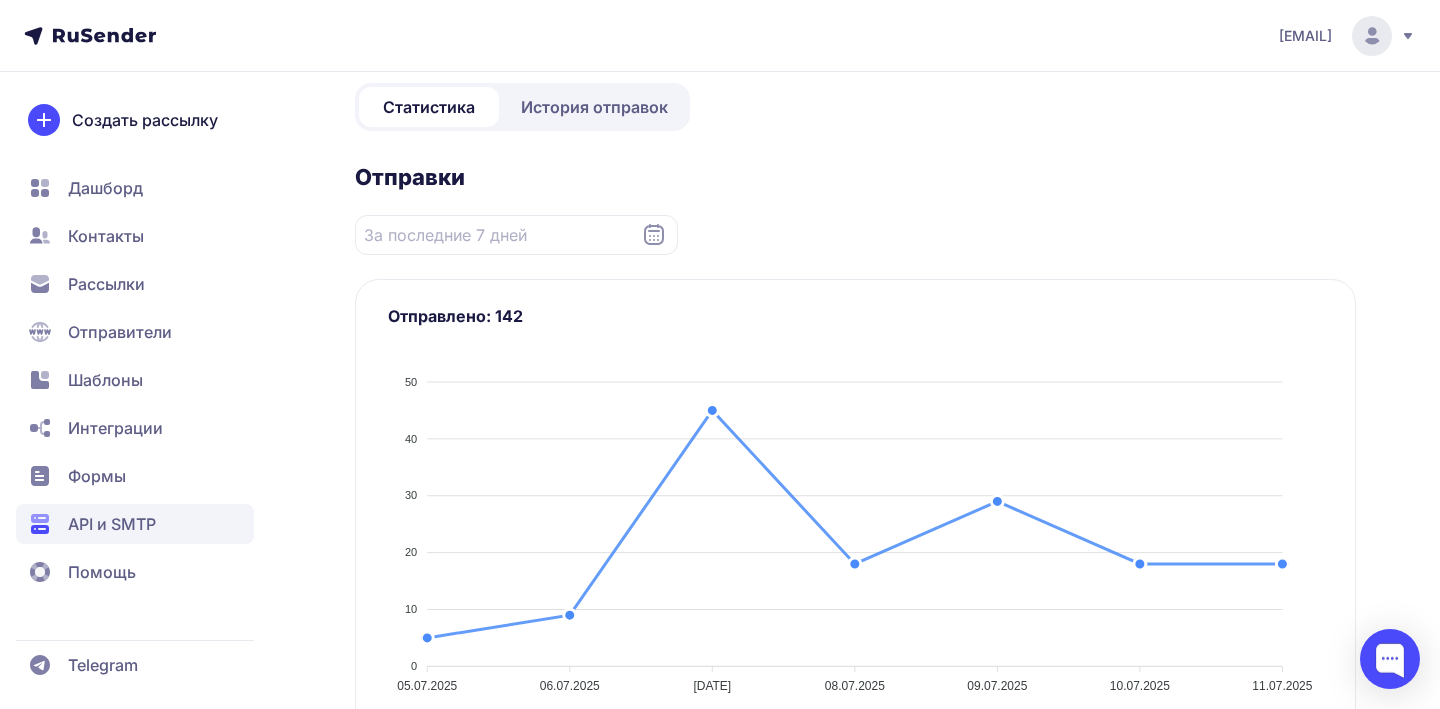click on "История отправок" 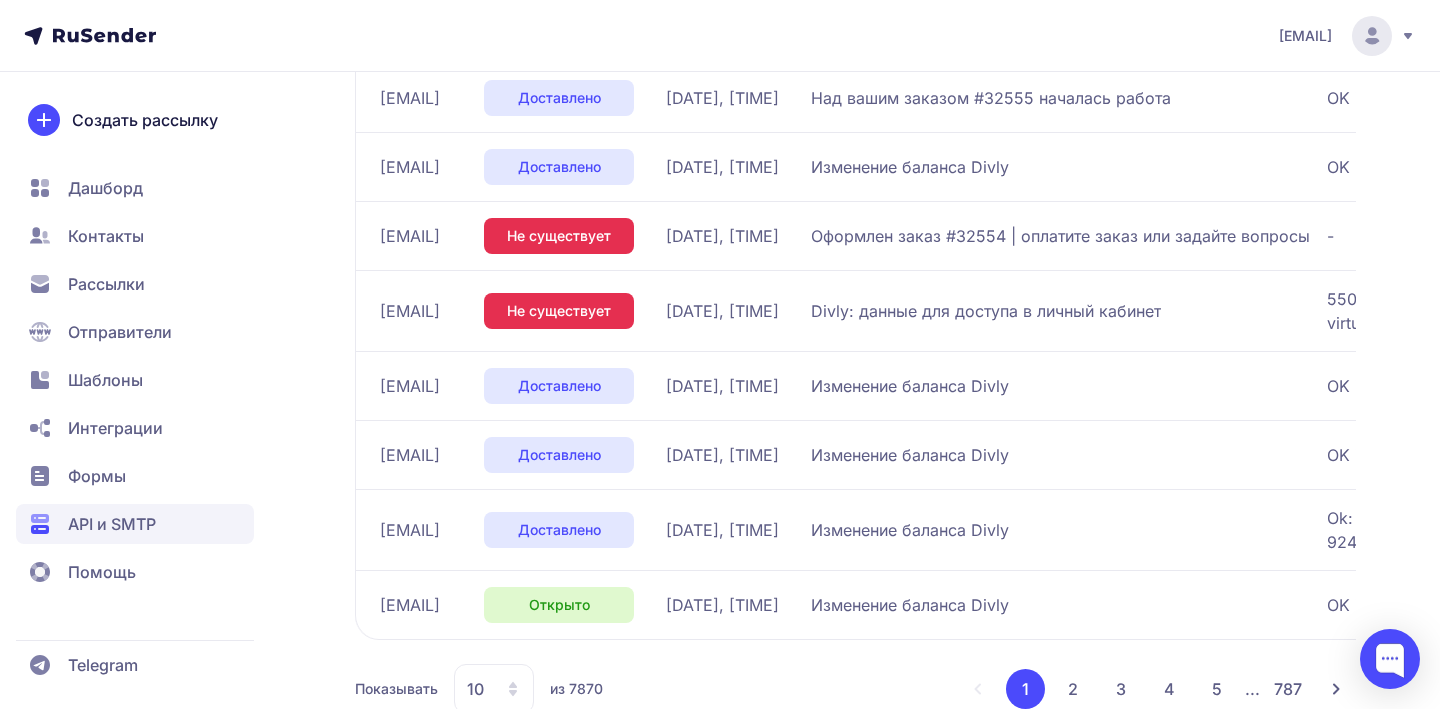scroll, scrollTop: 622, scrollLeft: 0, axis: vertical 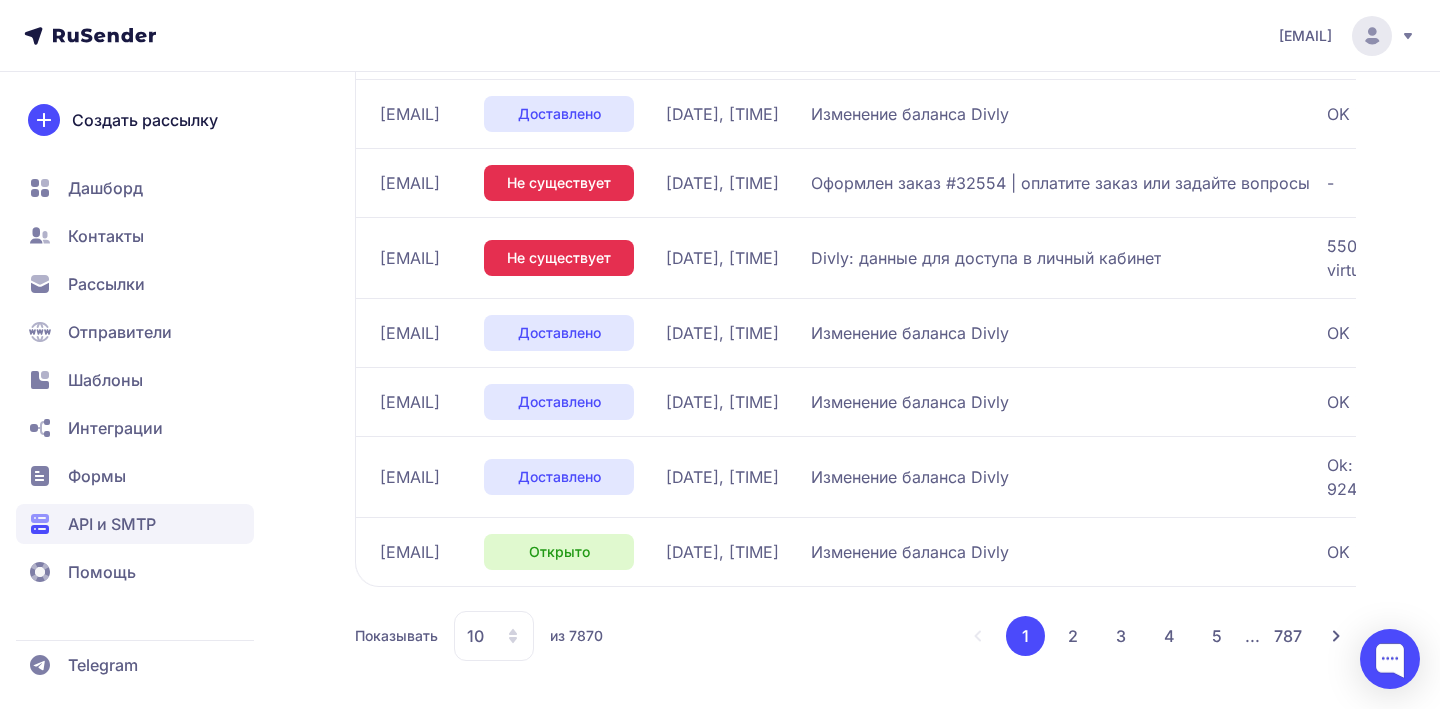 click on "2" at bounding box center (1073, 636) 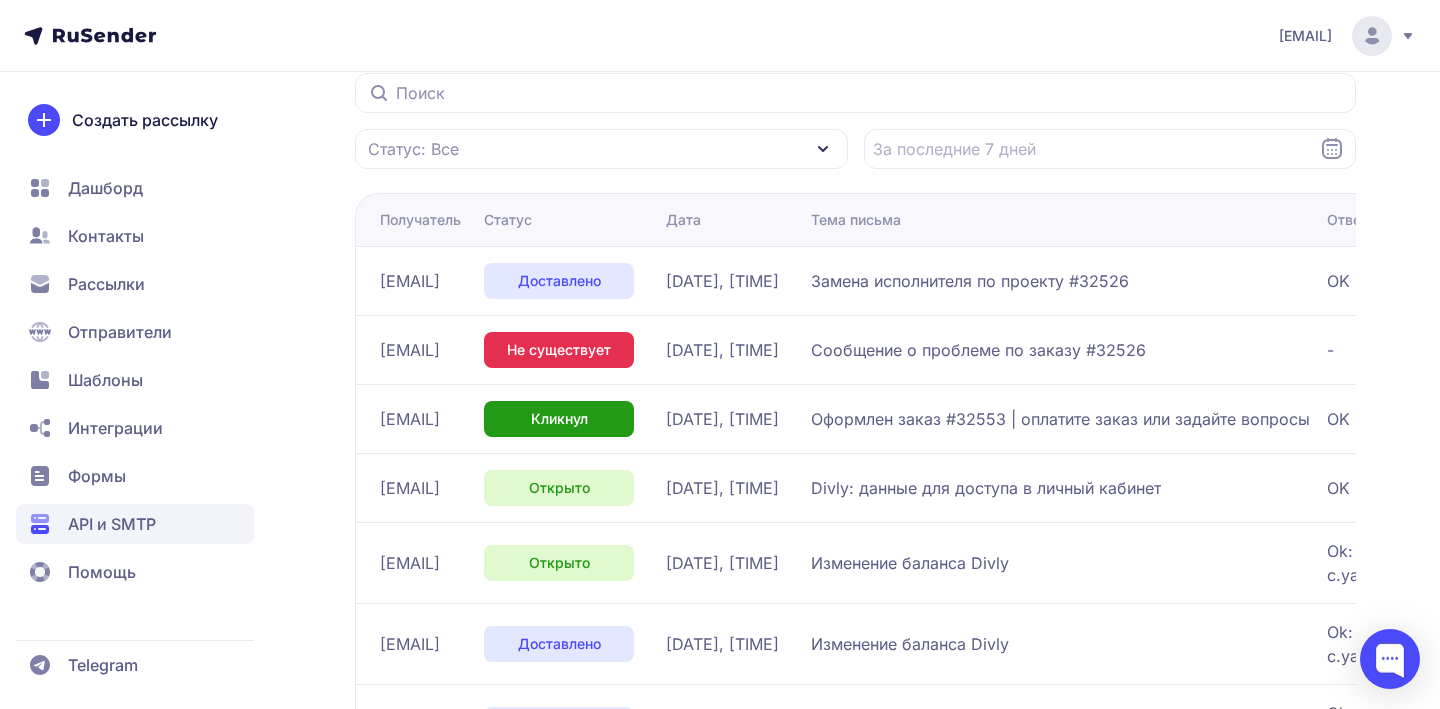 scroll, scrollTop: 236, scrollLeft: 0, axis: vertical 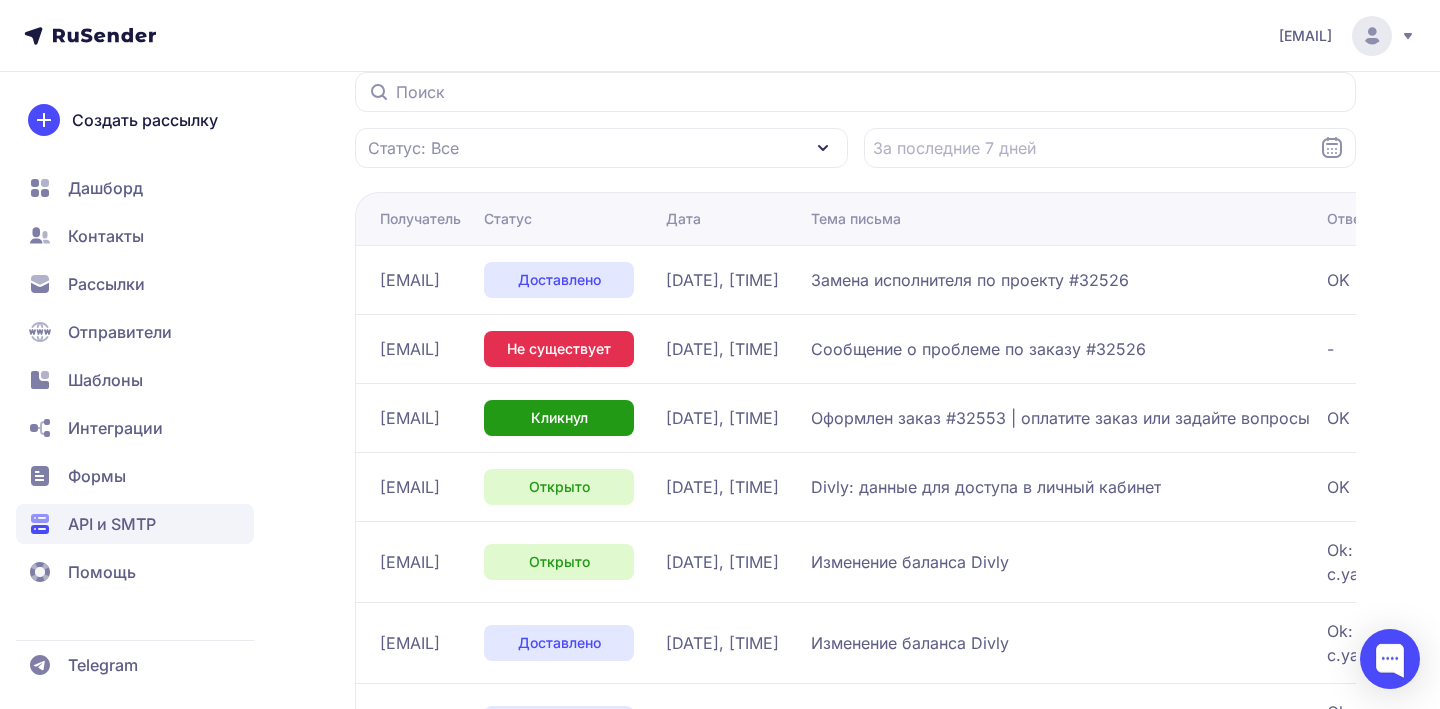 drag, startPoint x: 492, startPoint y: 356, endPoint x: 366, endPoint y: 355, distance: 126.00397 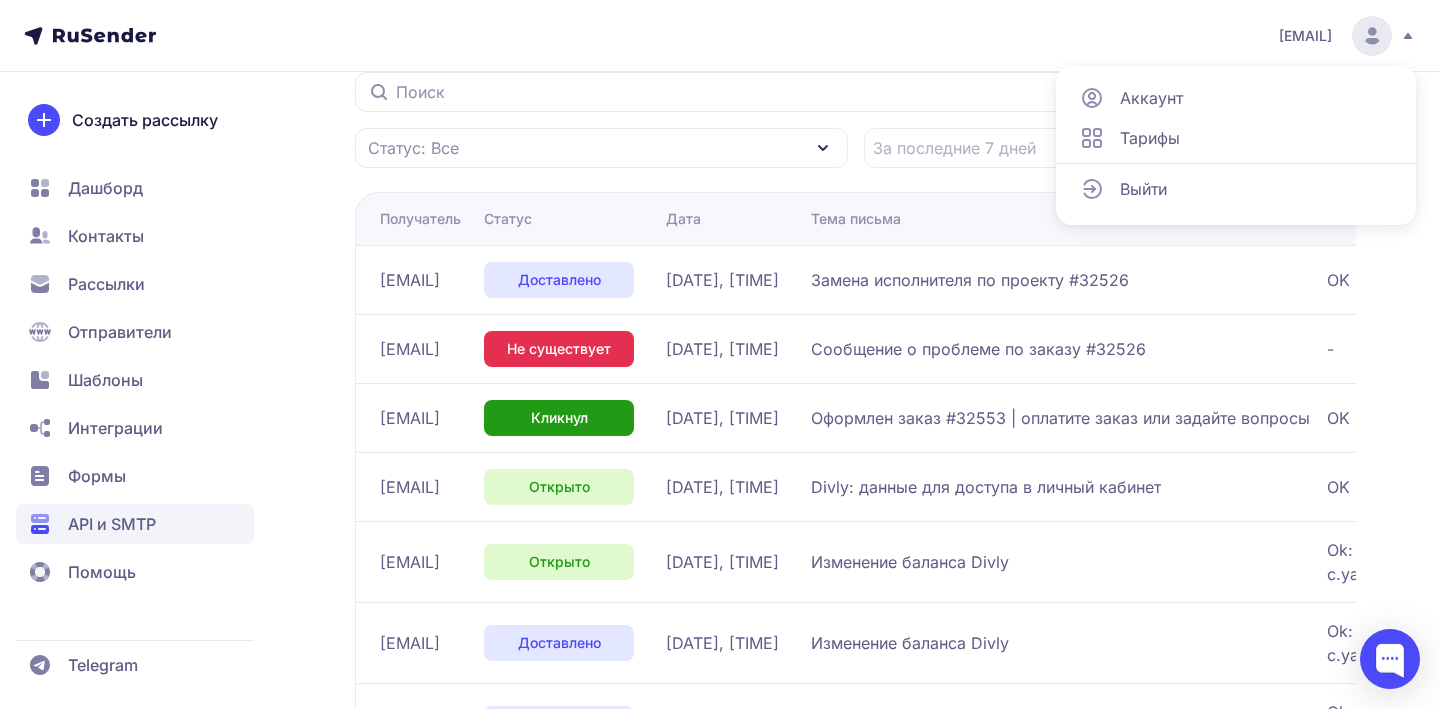 click on "[EMAIL]" at bounding box center (1305, 36) 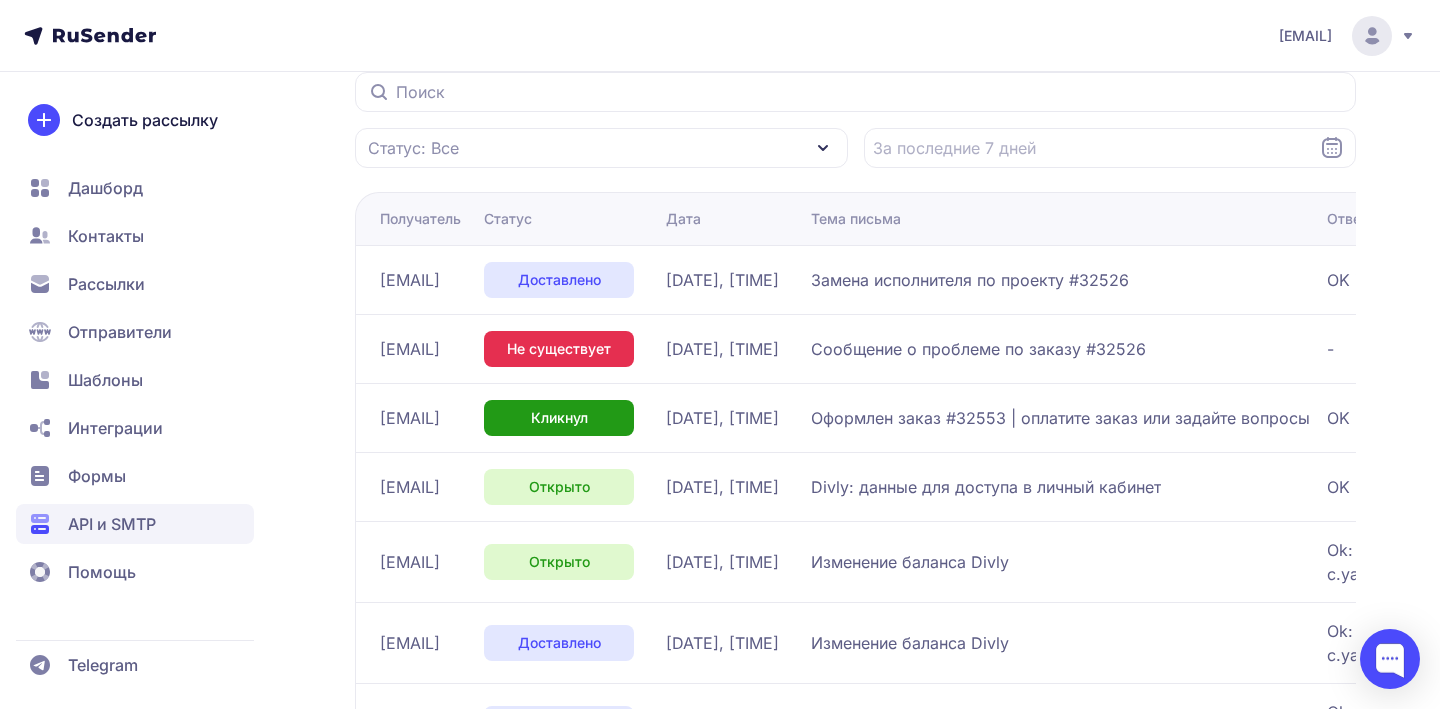 drag, startPoint x: 1192, startPoint y: 37, endPoint x: 1338, endPoint y: 37, distance: 146 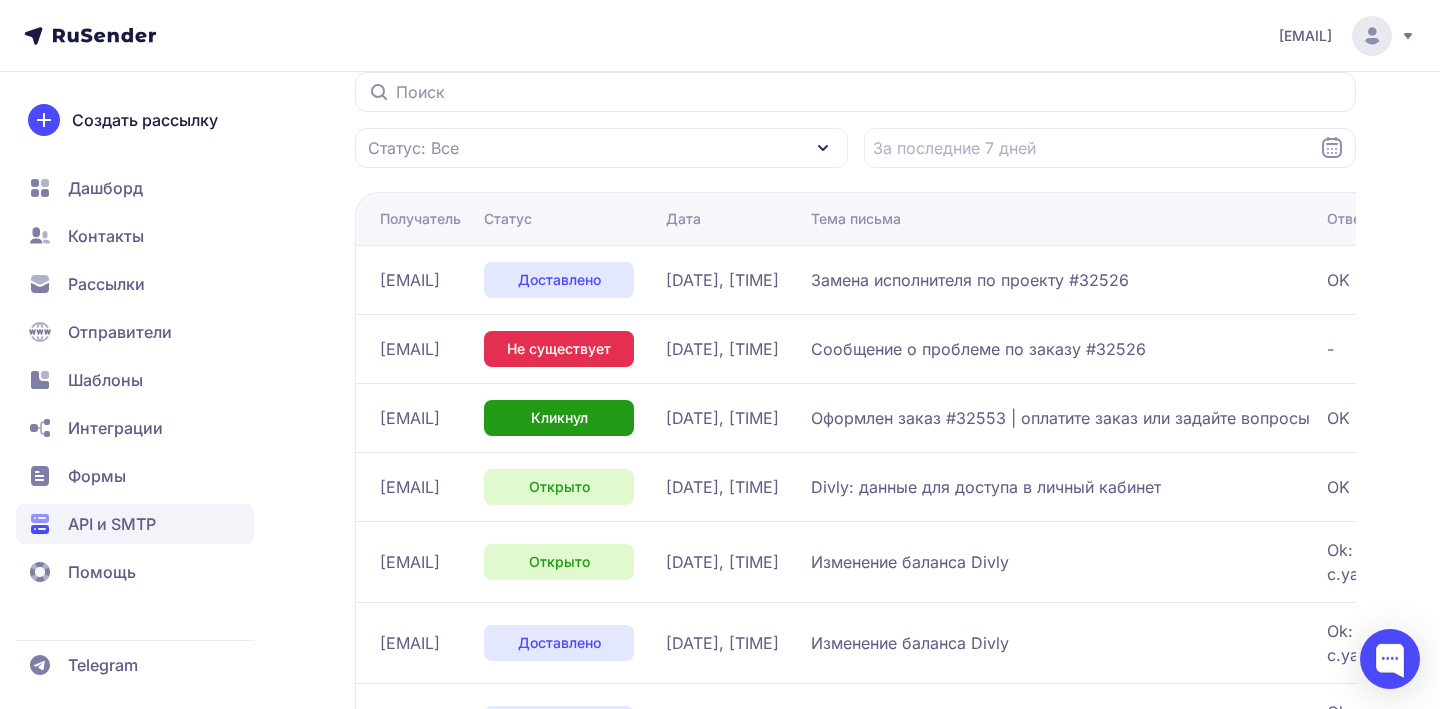 drag, startPoint x: 504, startPoint y: 361, endPoint x: 310, endPoint y: 358, distance: 194.0232 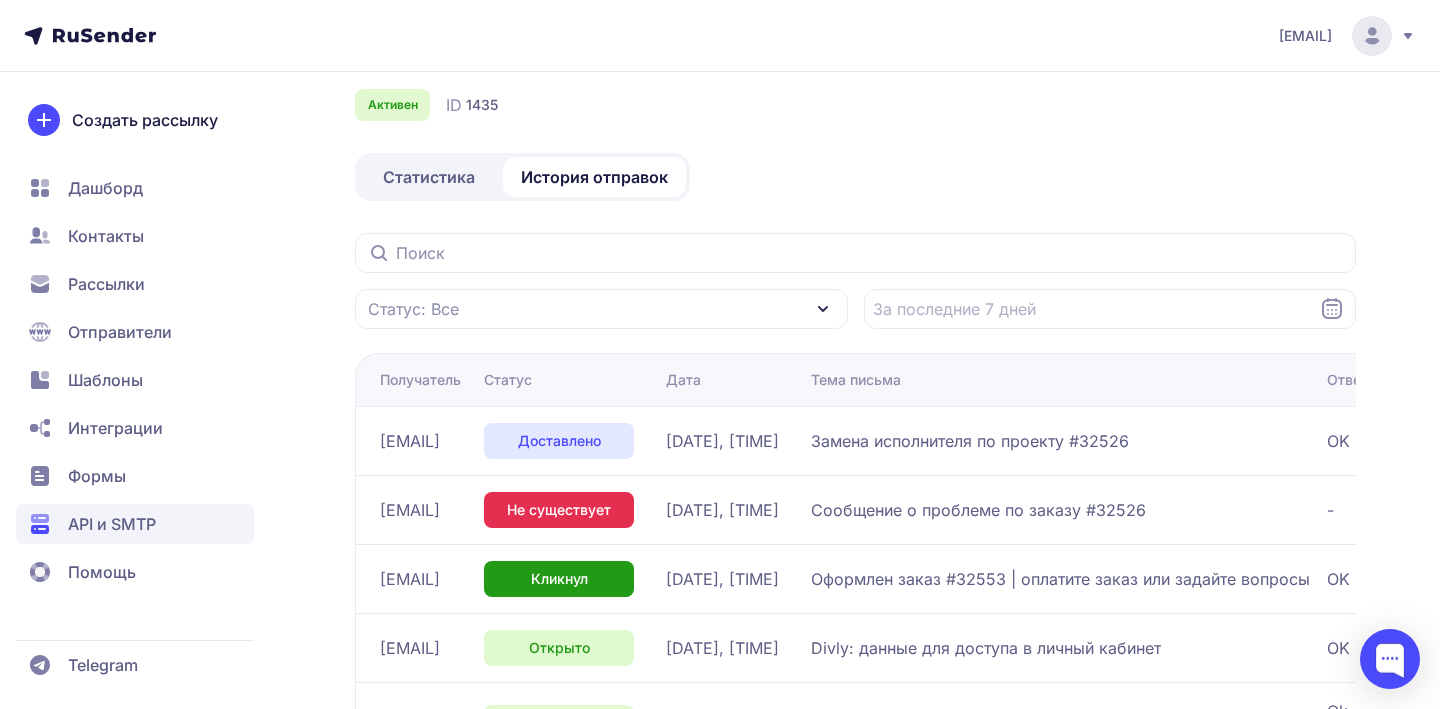 scroll, scrollTop: 7, scrollLeft: 0, axis: vertical 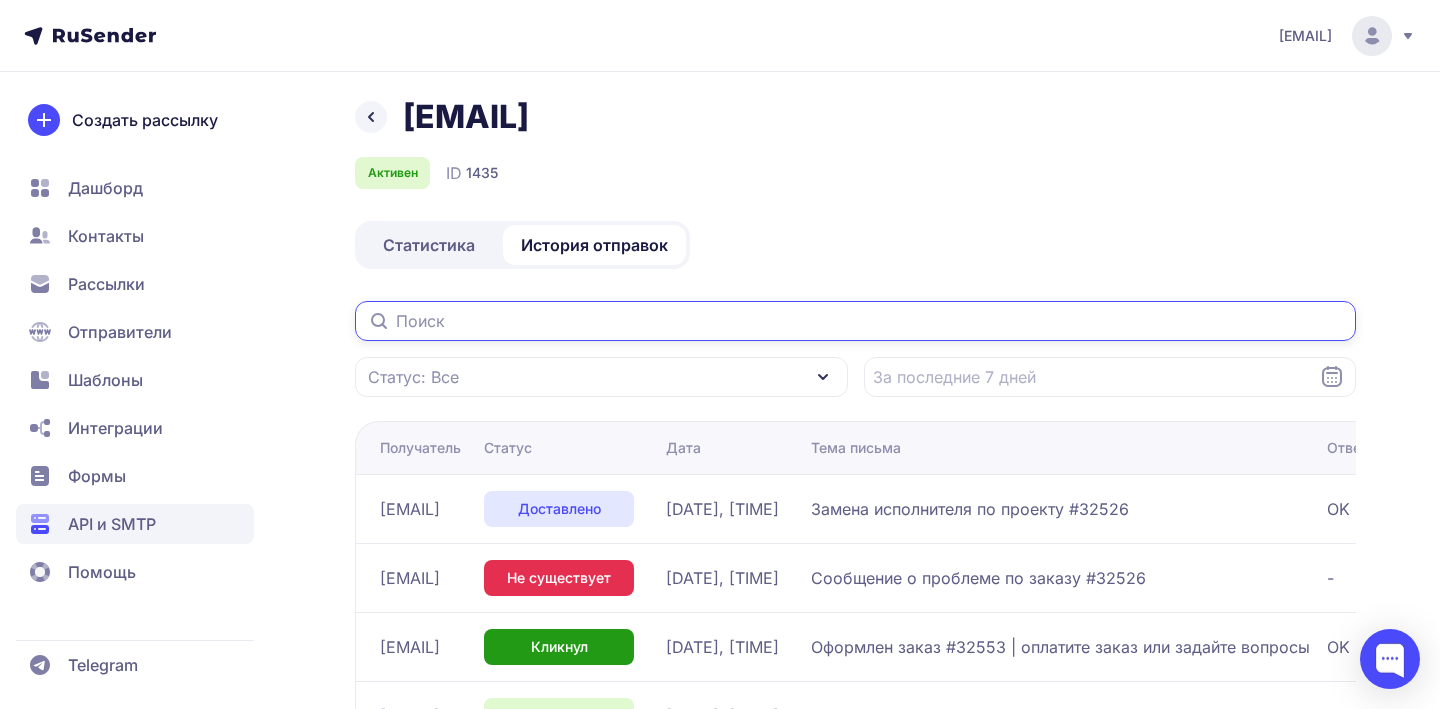 click at bounding box center [855, 321] 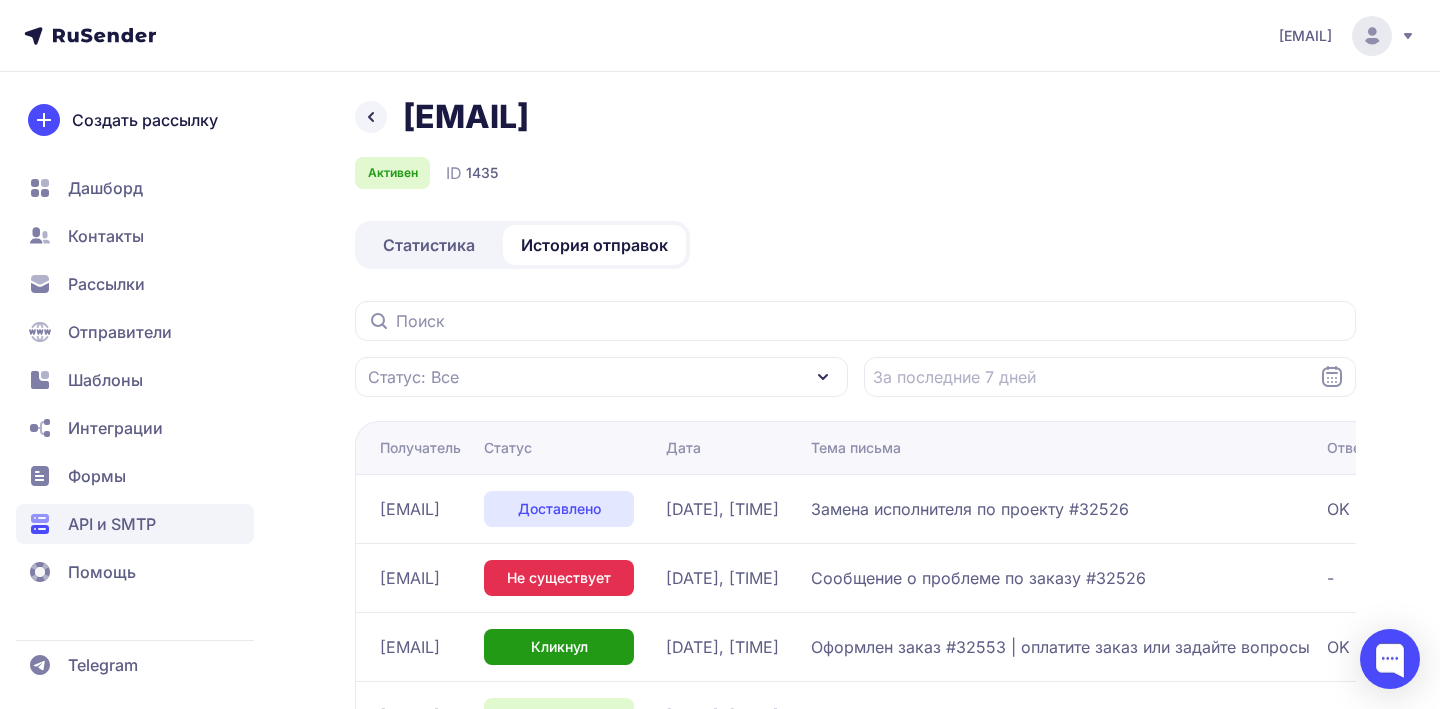 drag, startPoint x: 505, startPoint y: 592, endPoint x: 377, endPoint y: 584, distance: 128.24976 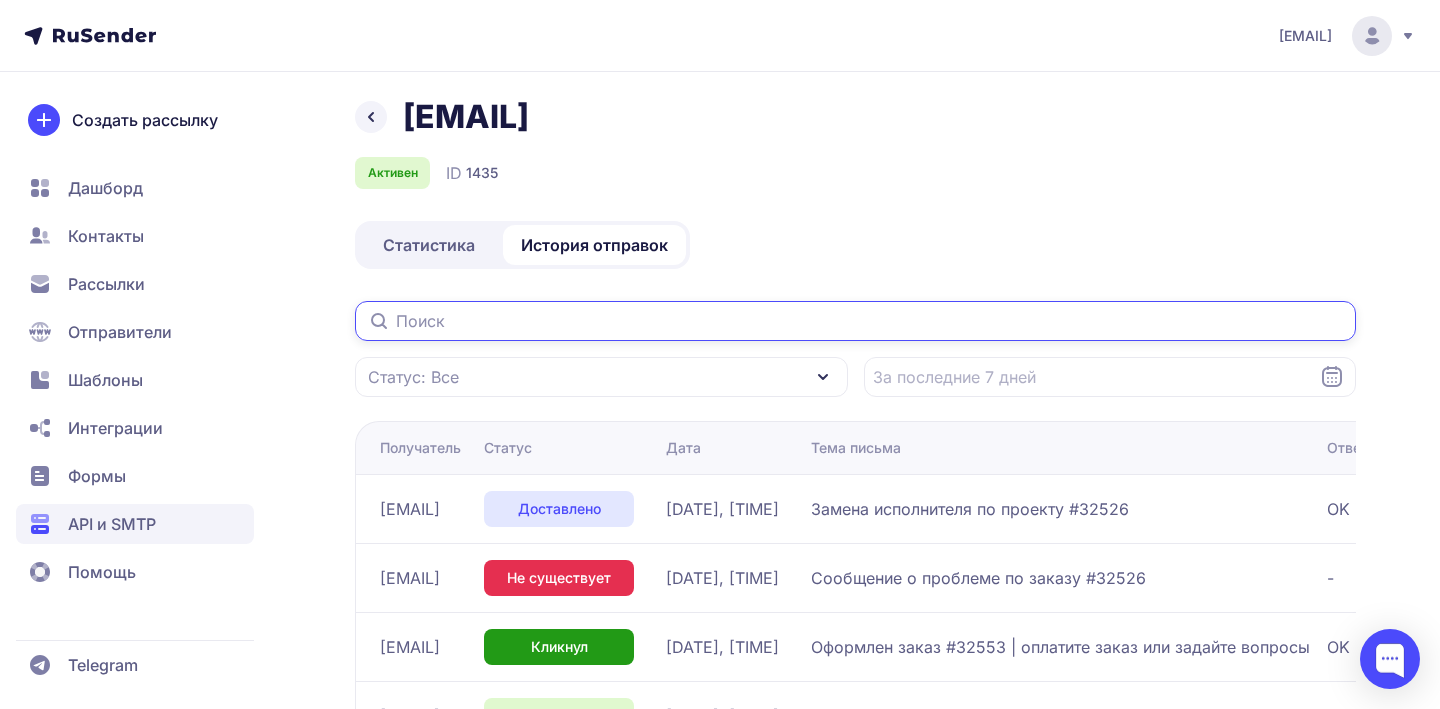 click at bounding box center [855, 321] 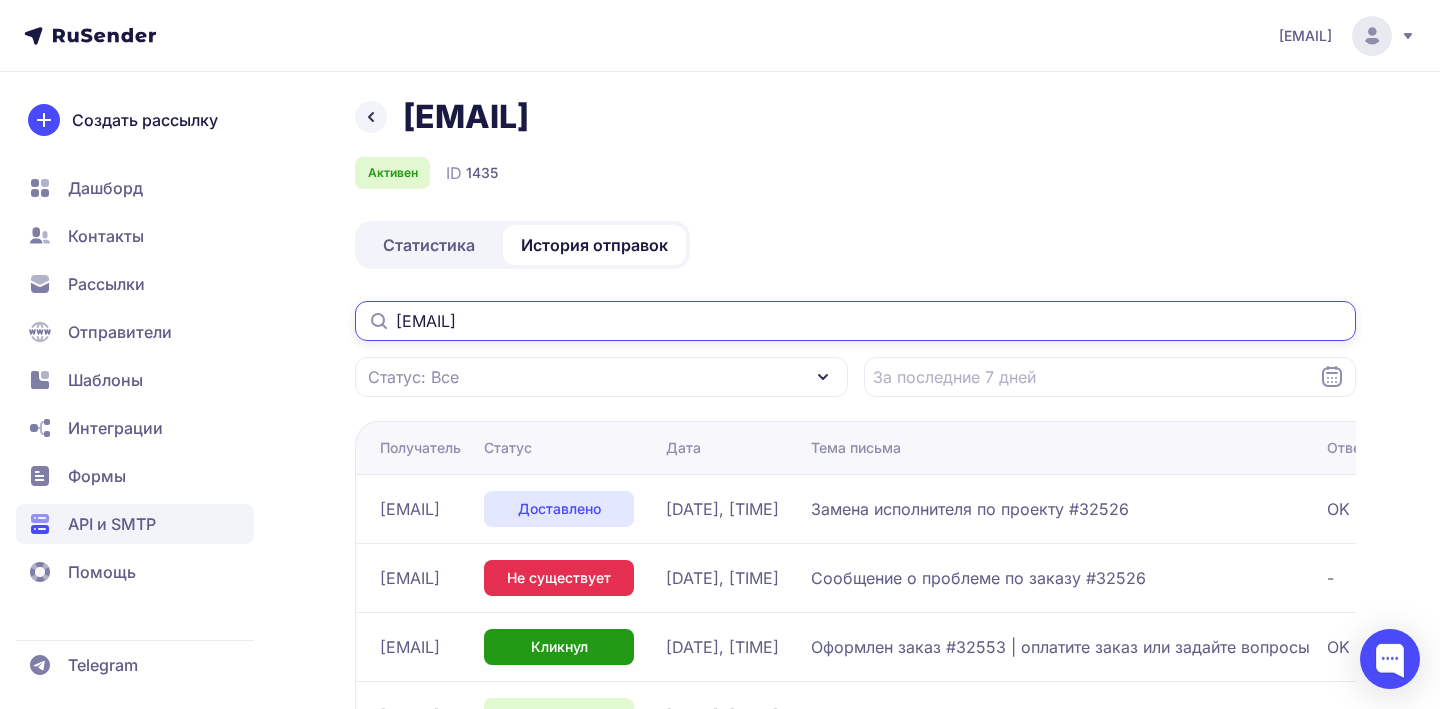 type on "[EMAIL]" 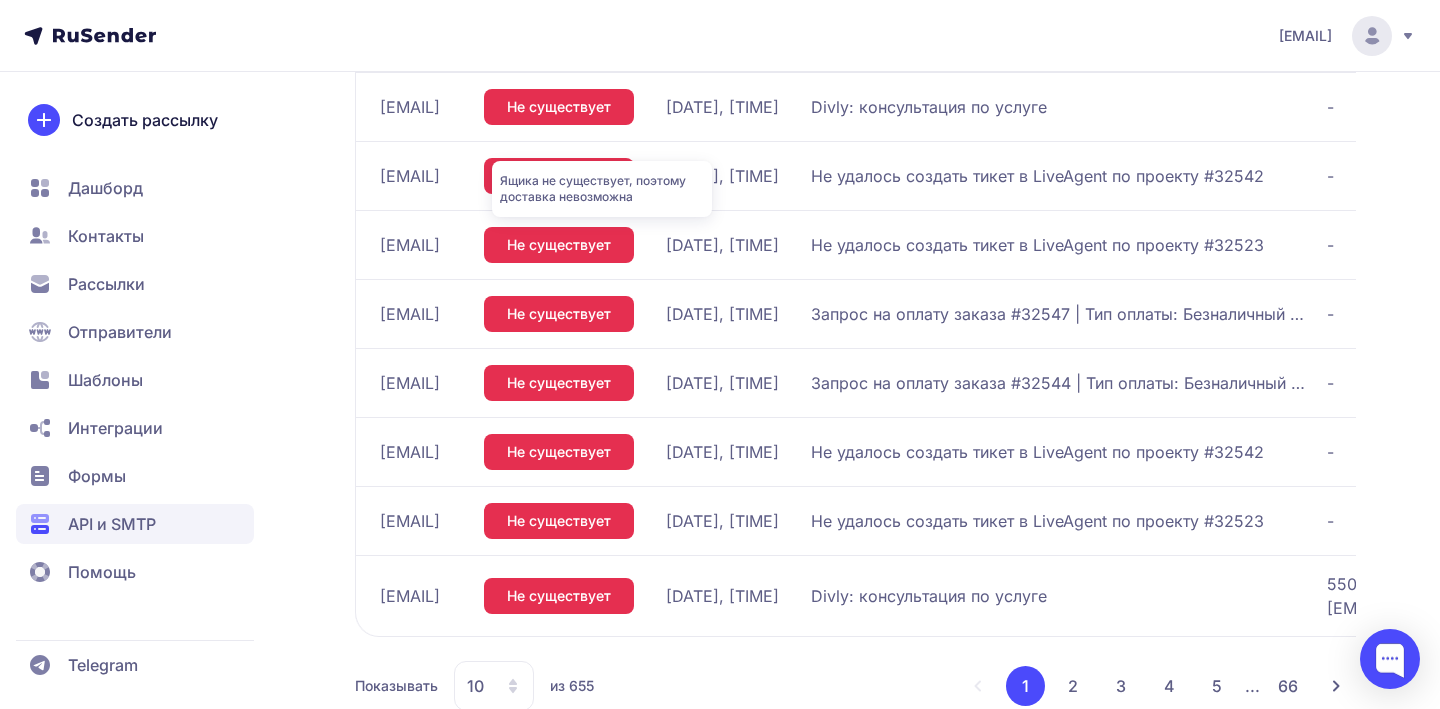 scroll, scrollTop: 598, scrollLeft: 0, axis: vertical 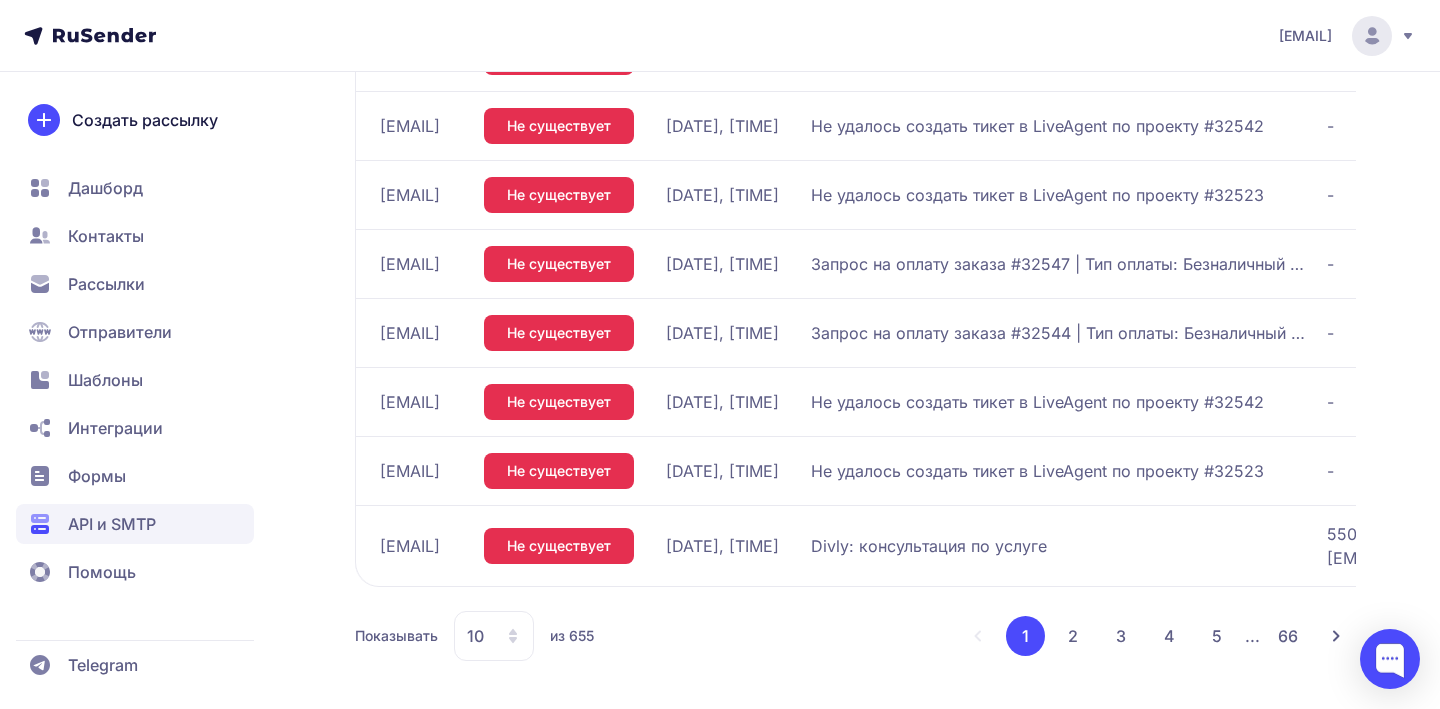 click on "2" at bounding box center [1073, 636] 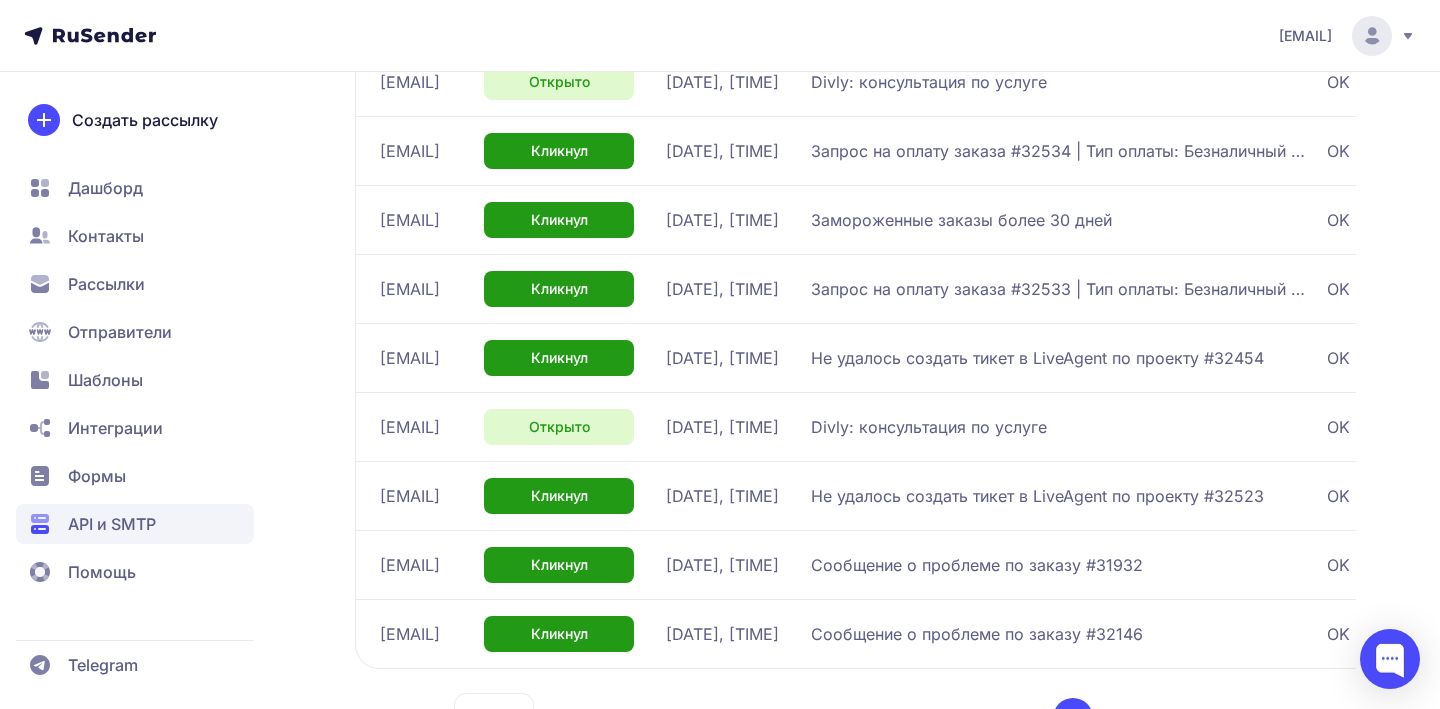 scroll, scrollTop: 546, scrollLeft: 0, axis: vertical 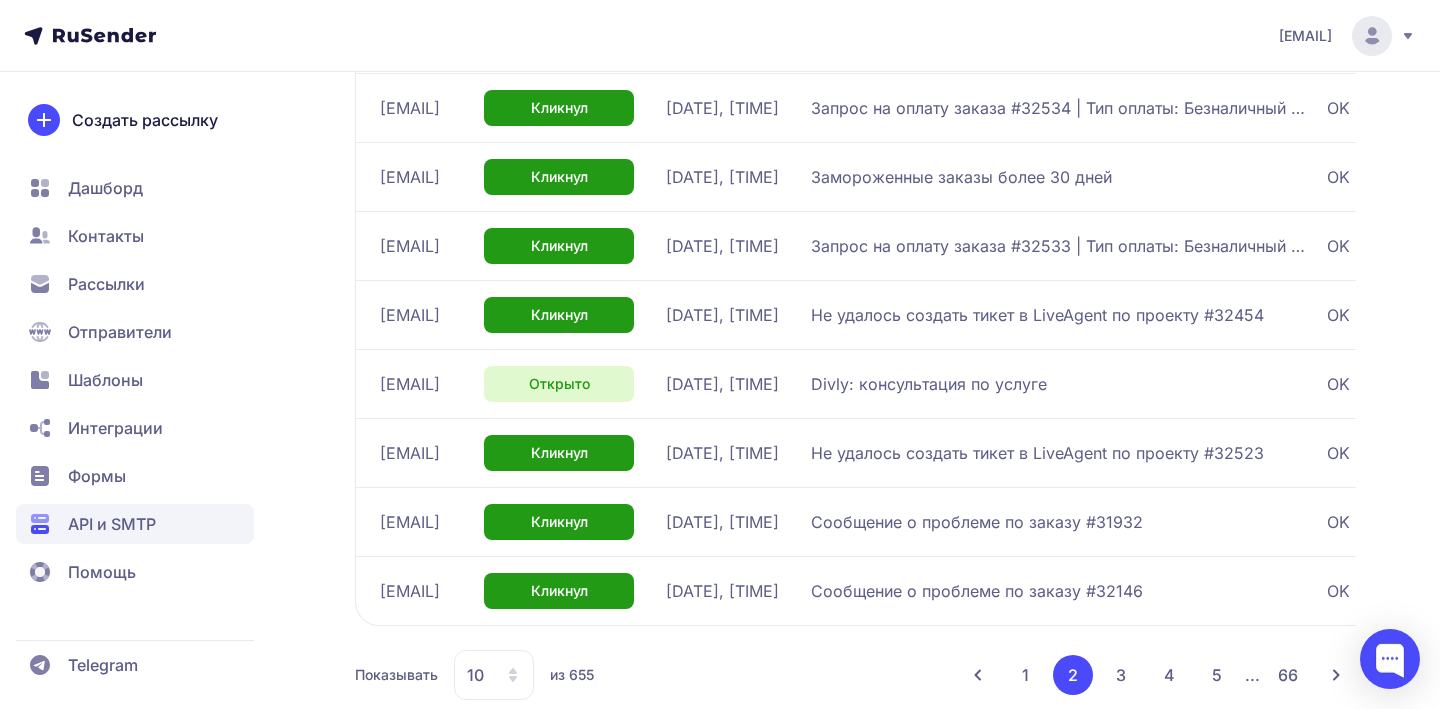 click on "1" at bounding box center (1025, 675) 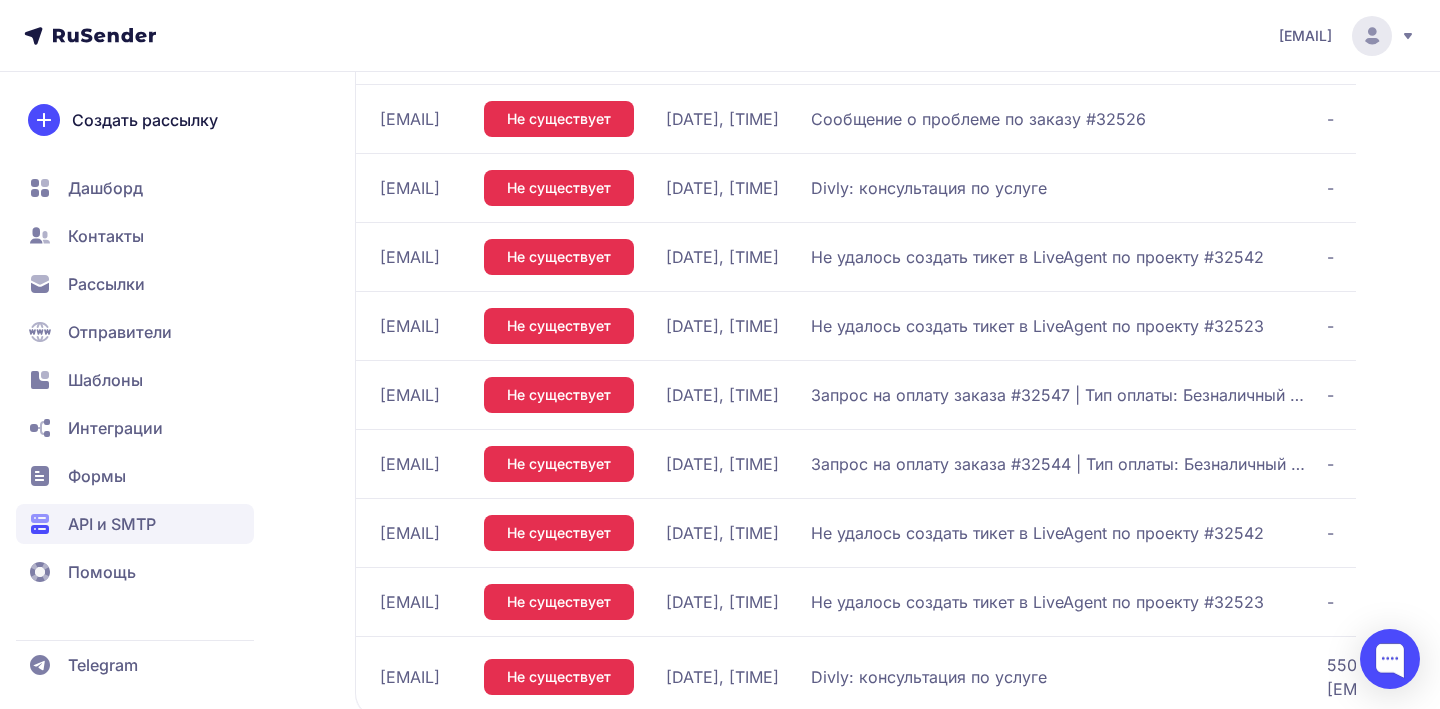 scroll, scrollTop: 546, scrollLeft: 0, axis: vertical 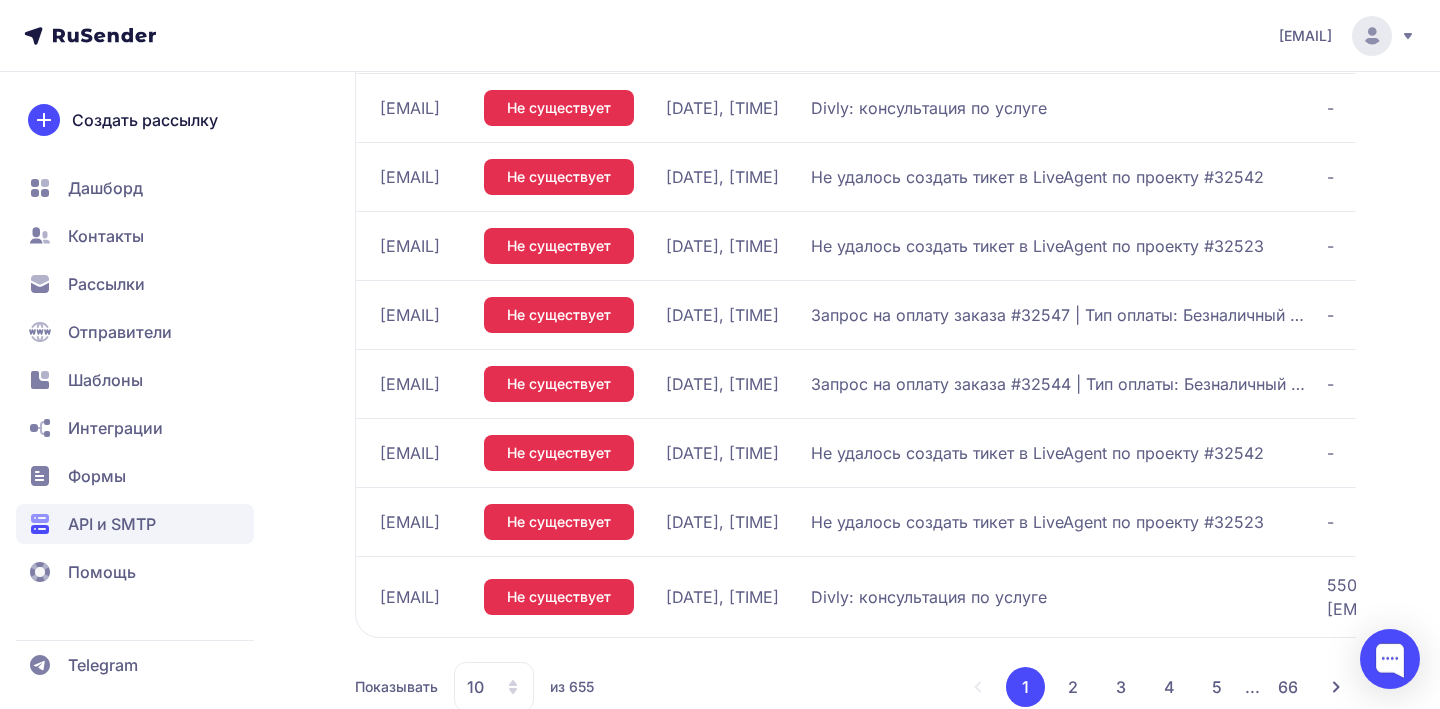 click on "Divly: консультация по услуге" 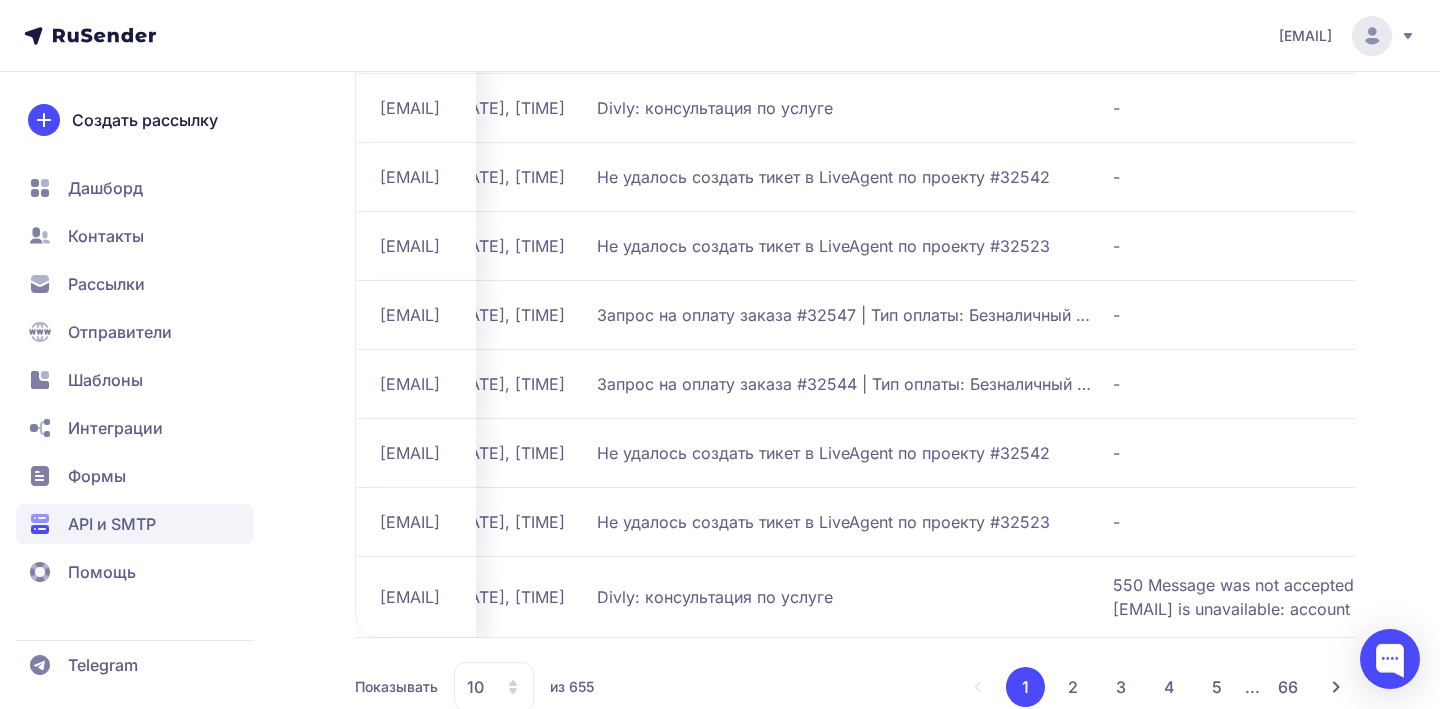 scroll, scrollTop: 0, scrollLeft: 0, axis: both 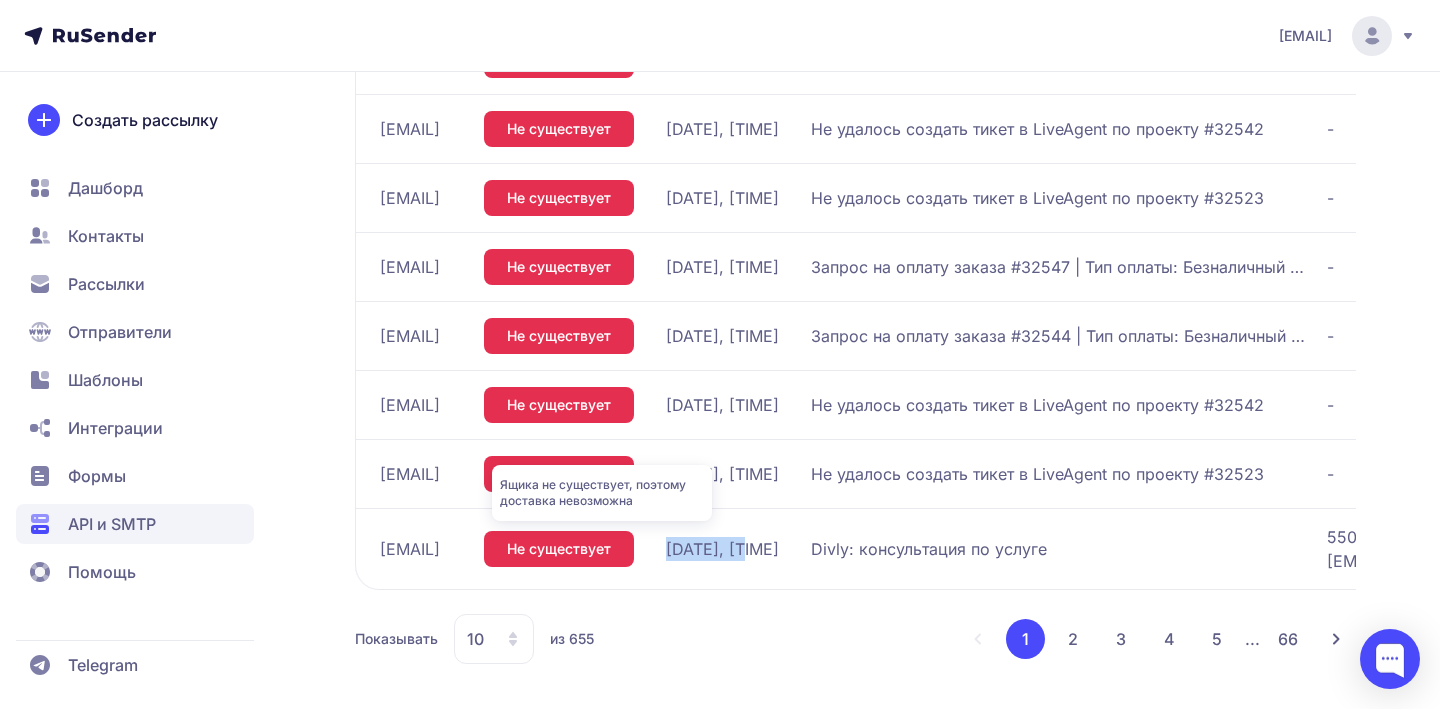 drag, startPoint x: 792, startPoint y: 552, endPoint x: 670, endPoint y: 551, distance: 122.0041 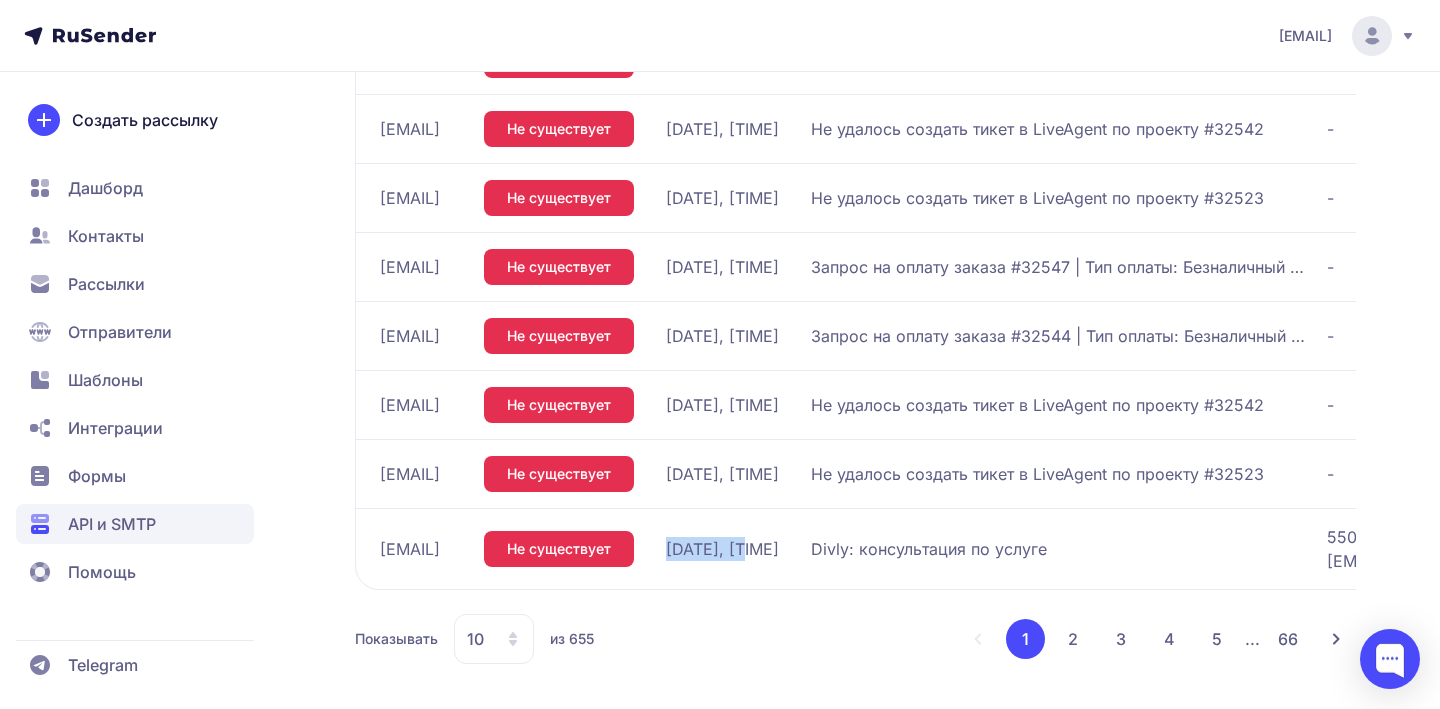 click on "2" at bounding box center (1073, 639) 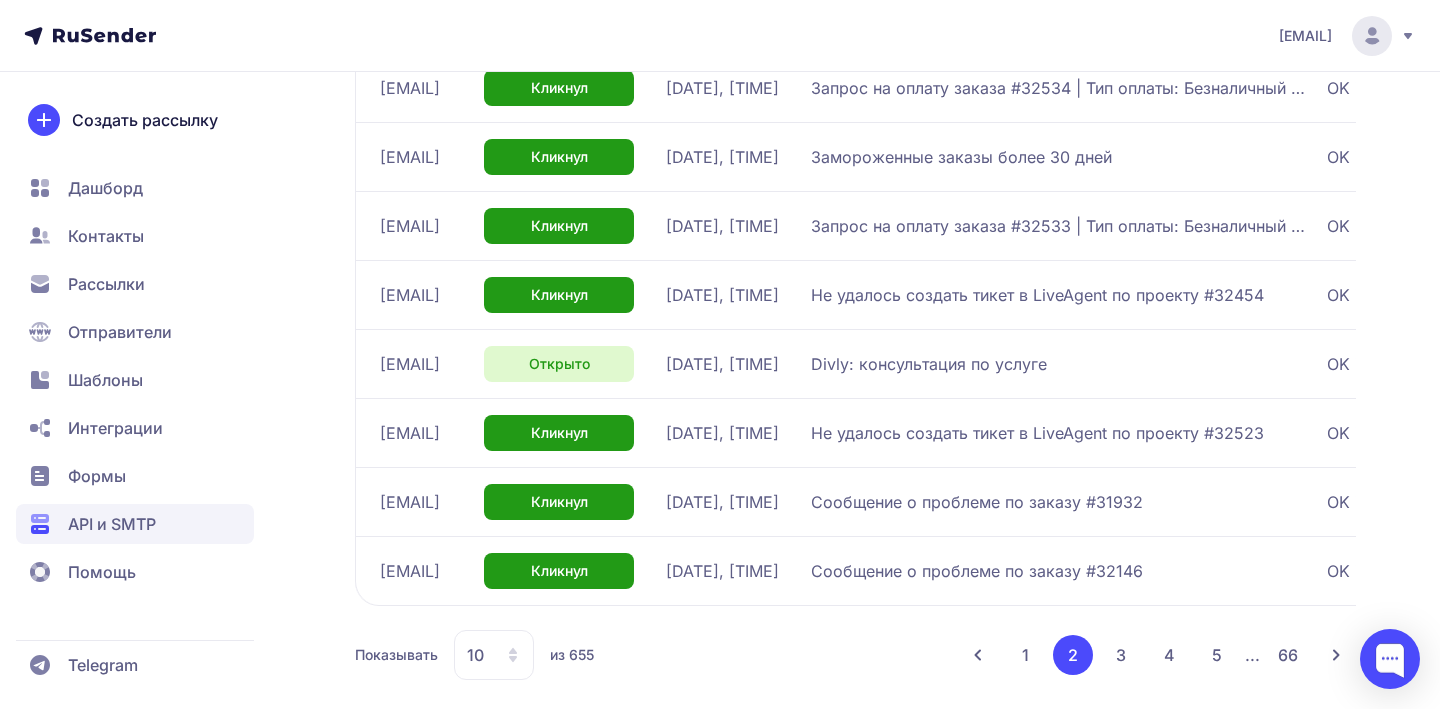 scroll, scrollTop: 586, scrollLeft: 0, axis: vertical 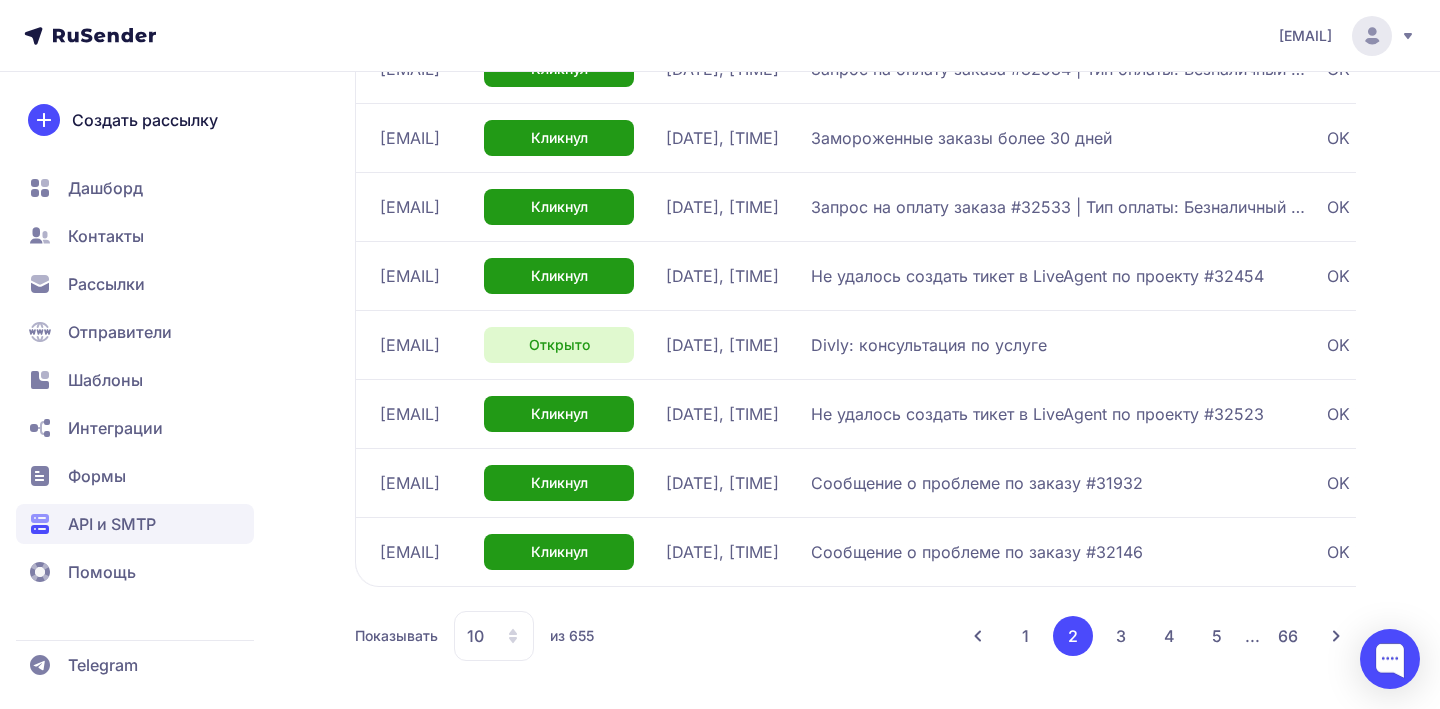 click on "10" at bounding box center (494, 636) 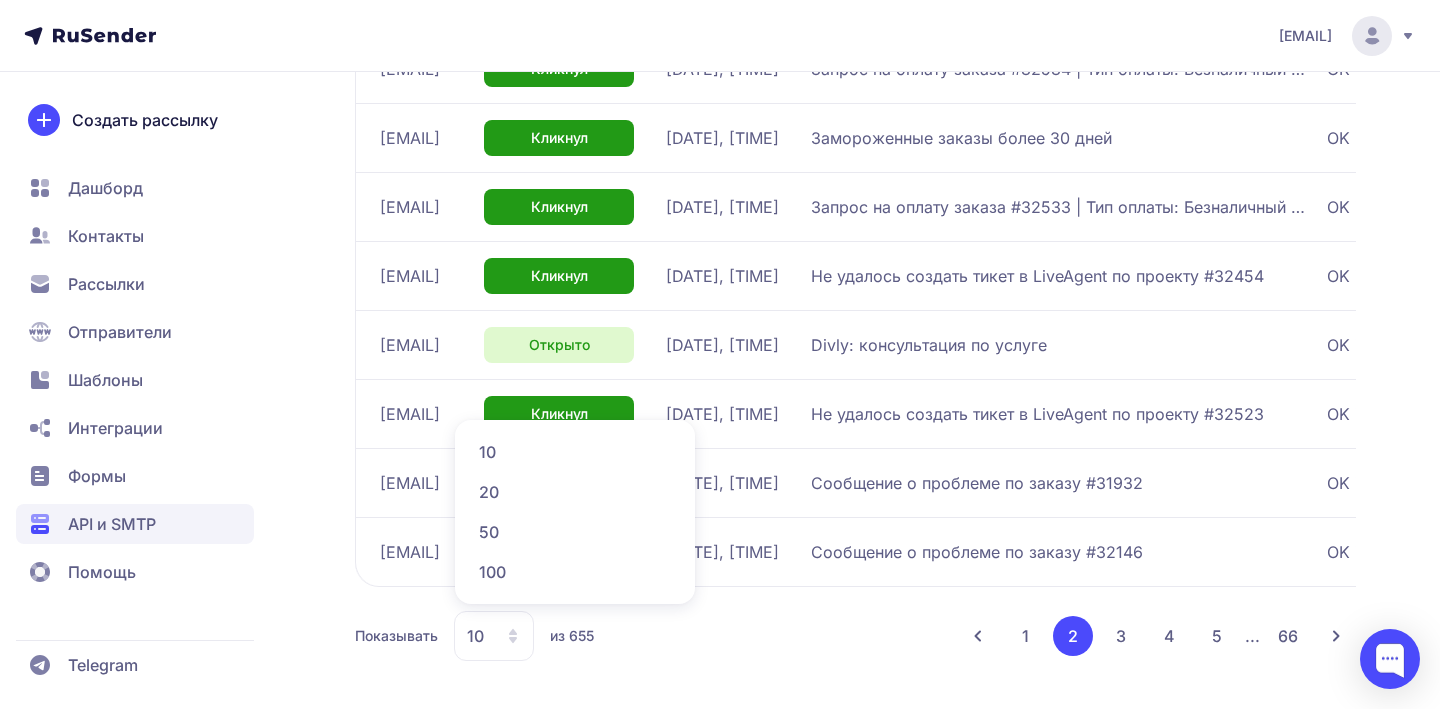 click on "1" at bounding box center (1025, 636) 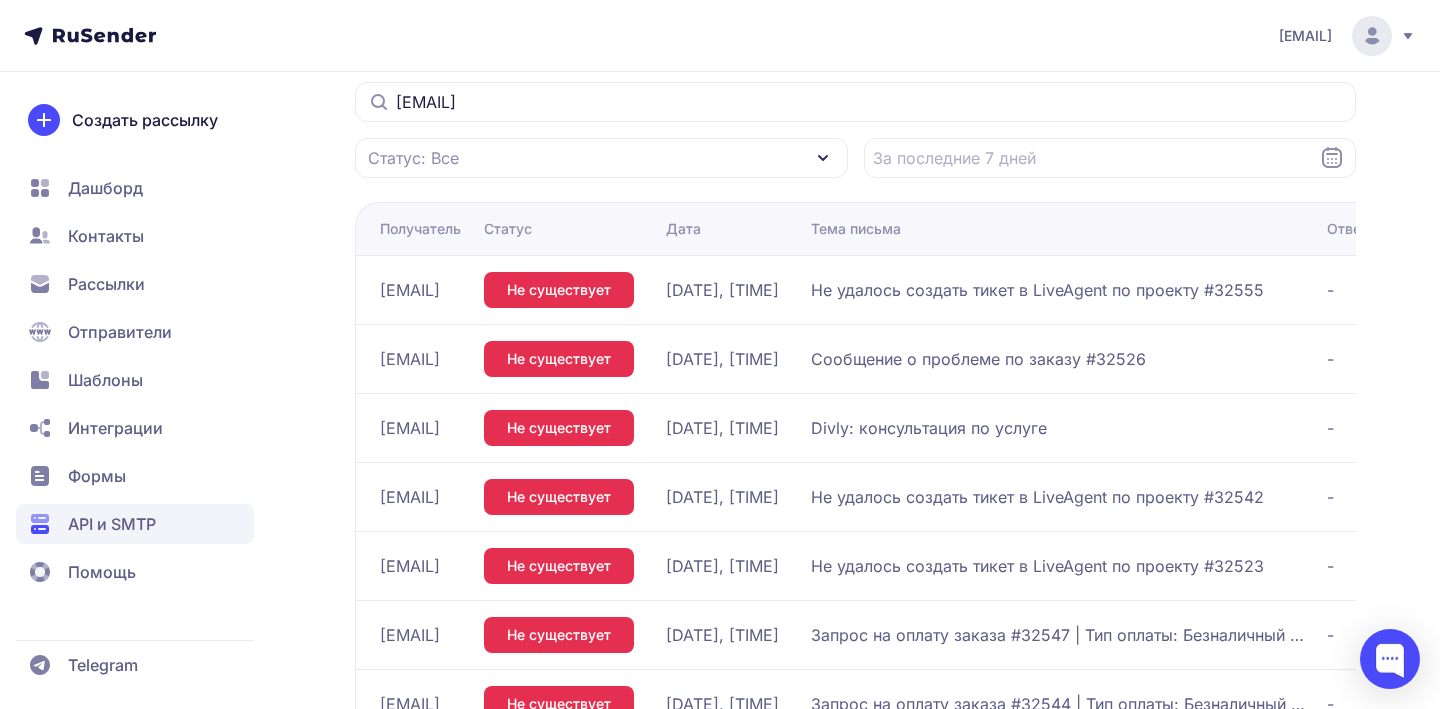 scroll, scrollTop: 211, scrollLeft: 0, axis: vertical 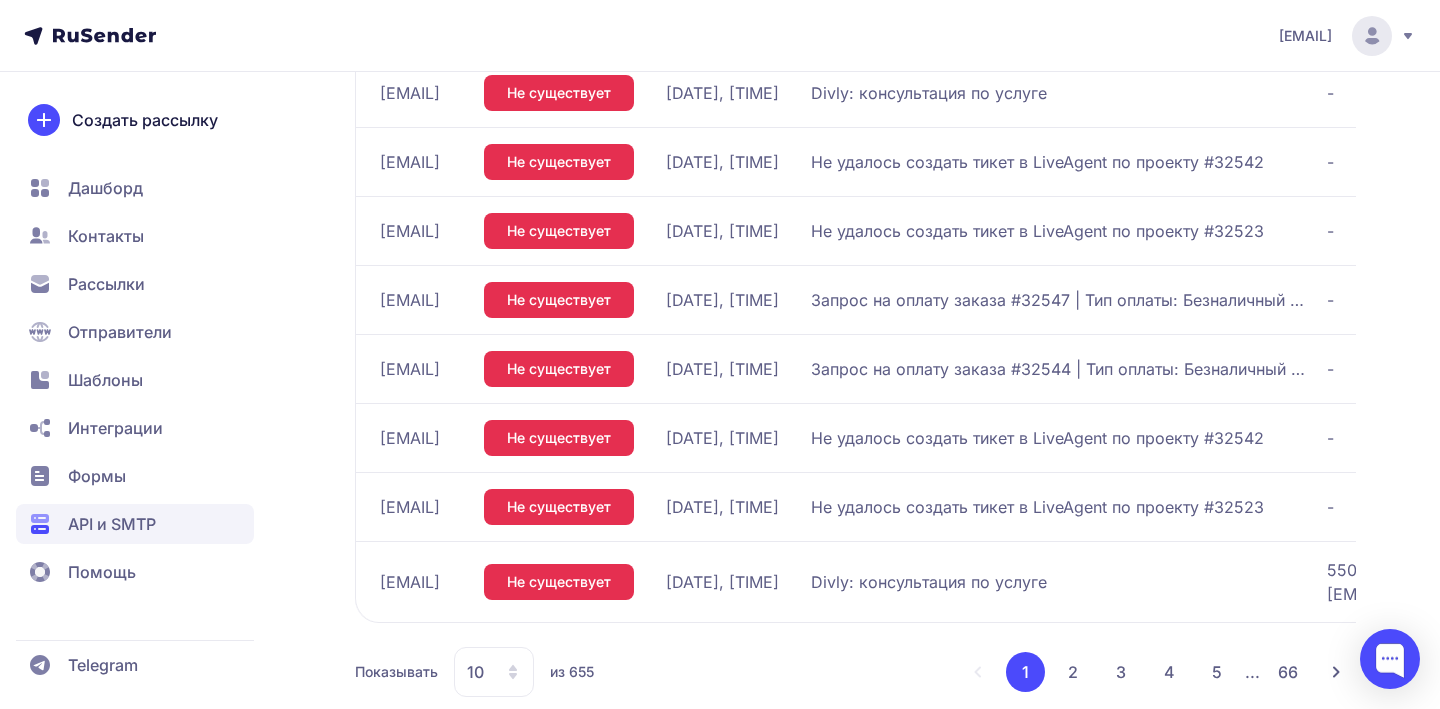 click on "Запрос на оплату заказа #32547 | Тип оплаты: Безналичный расчет" 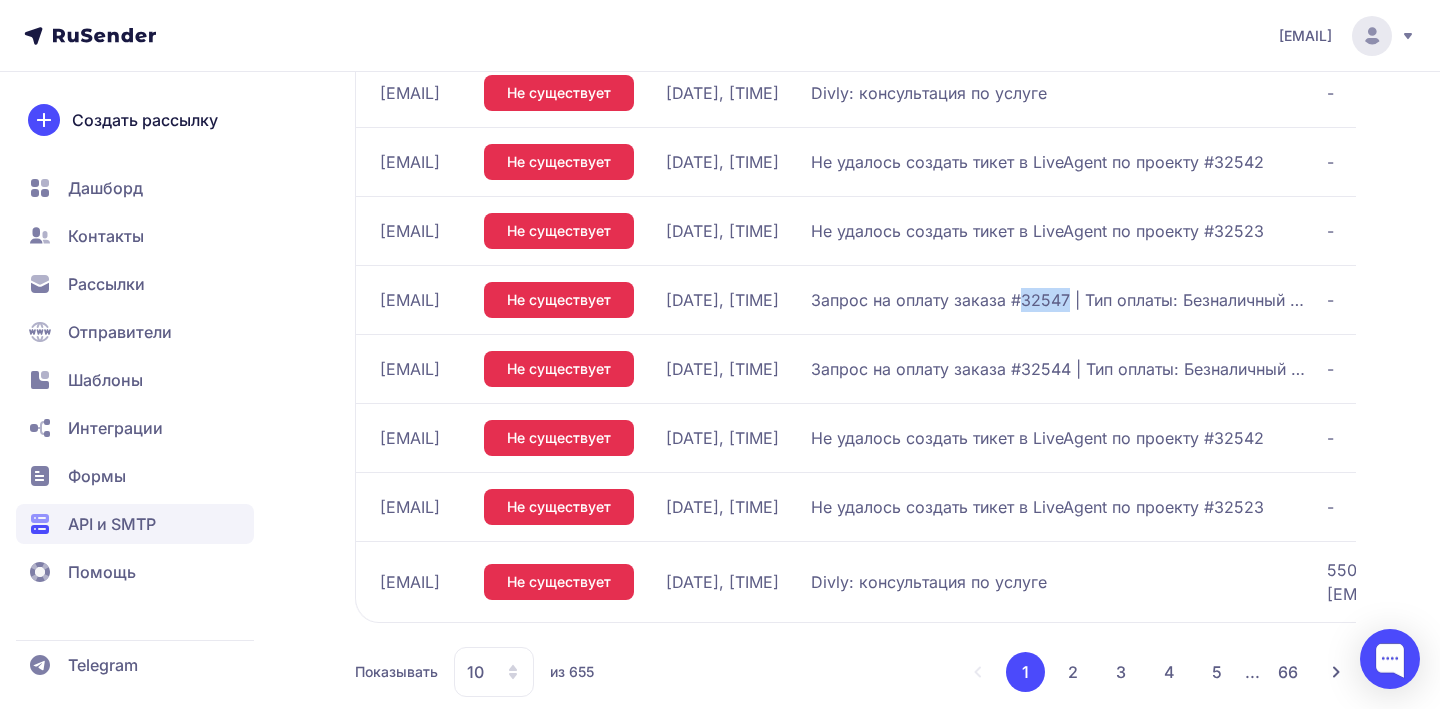 click on "Запрос на оплату заказа #32547 | Тип оплаты: Безналичный расчет" 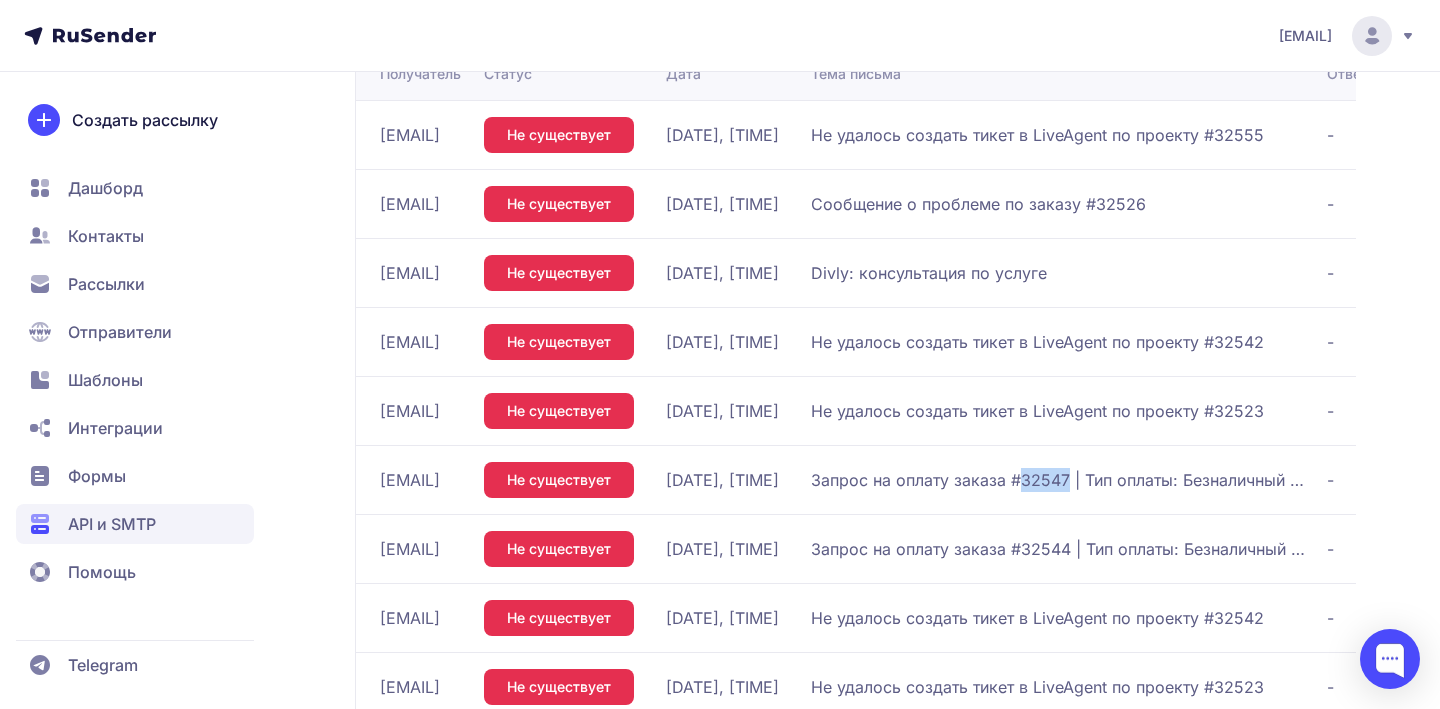 scroll, scrollTop: 388, scrollLeft: 0, axis: vertical 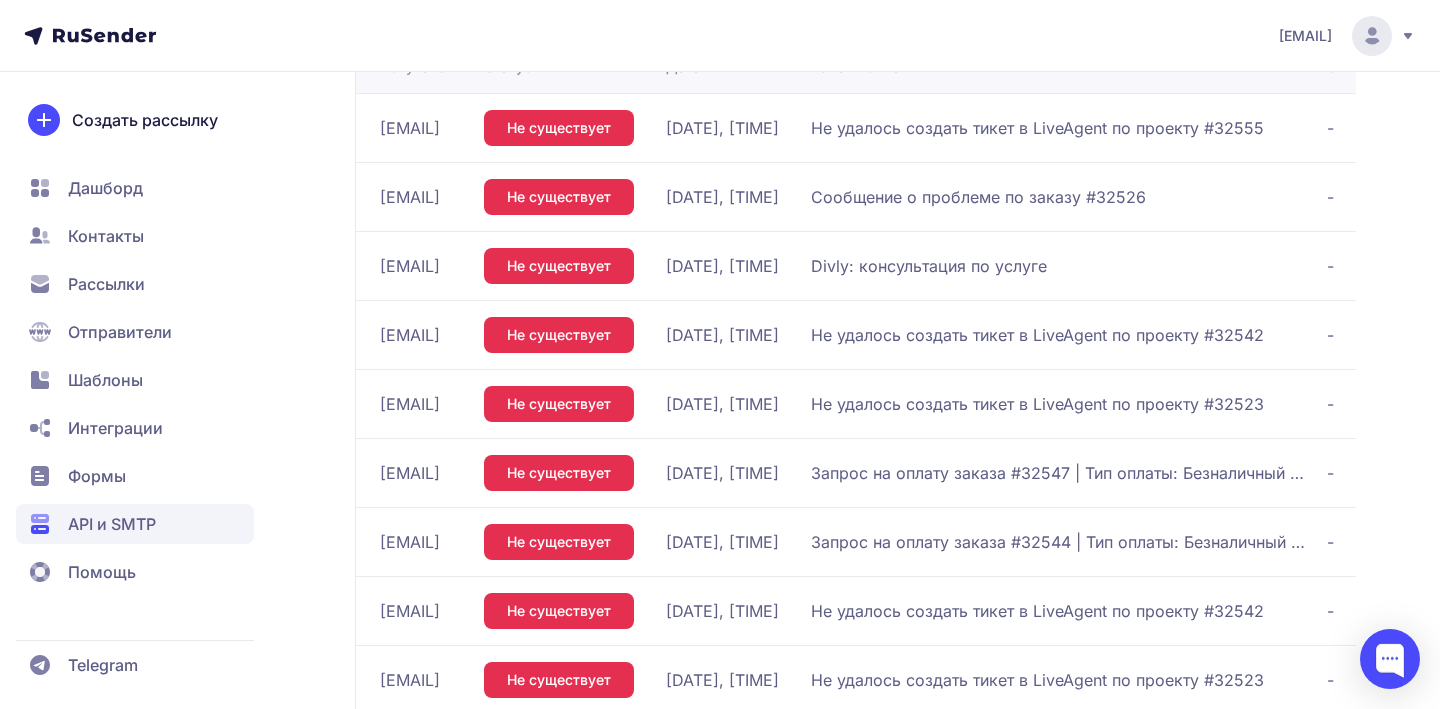 click on "Запрос на оплату заказа #32544 | Тип оплаты: Безналичный расчет" 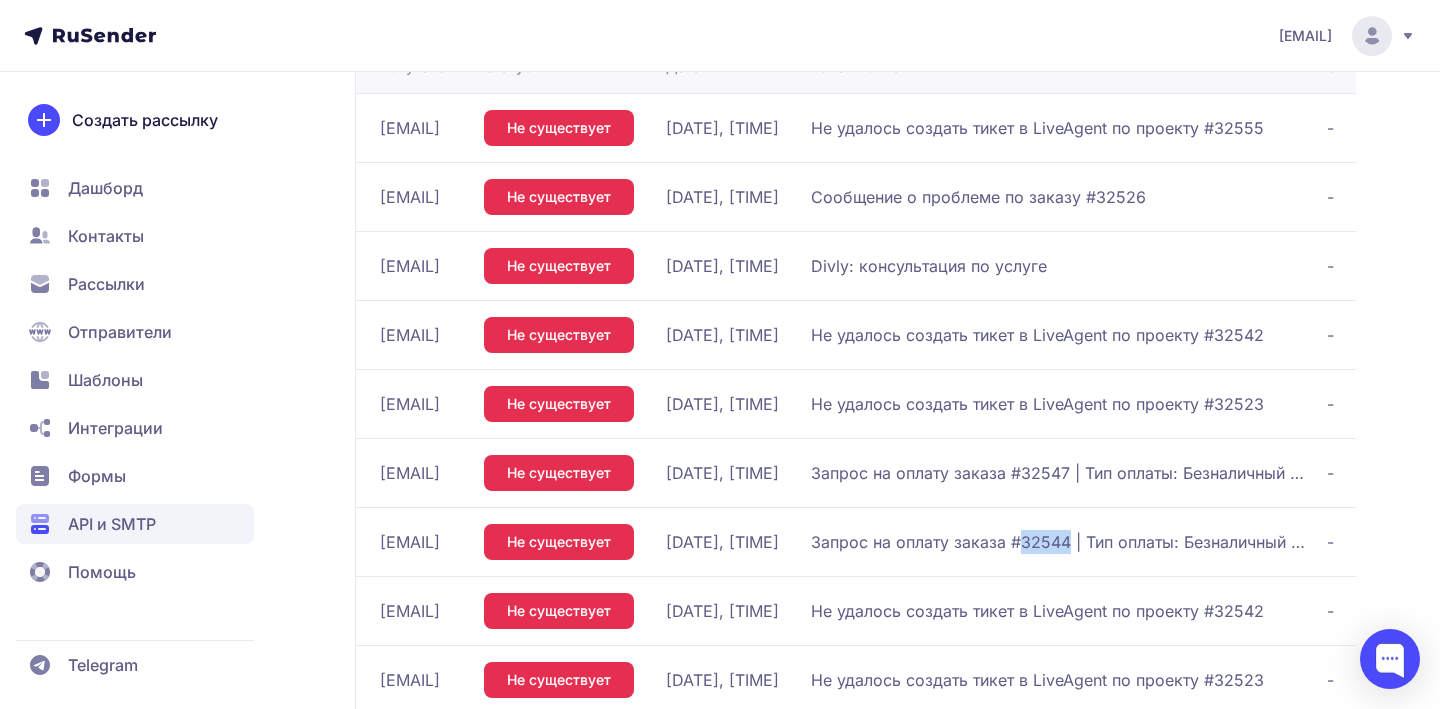 click on "Запрос на оплату заказа #32544 | Тип оплаты: Безналичный расчет" 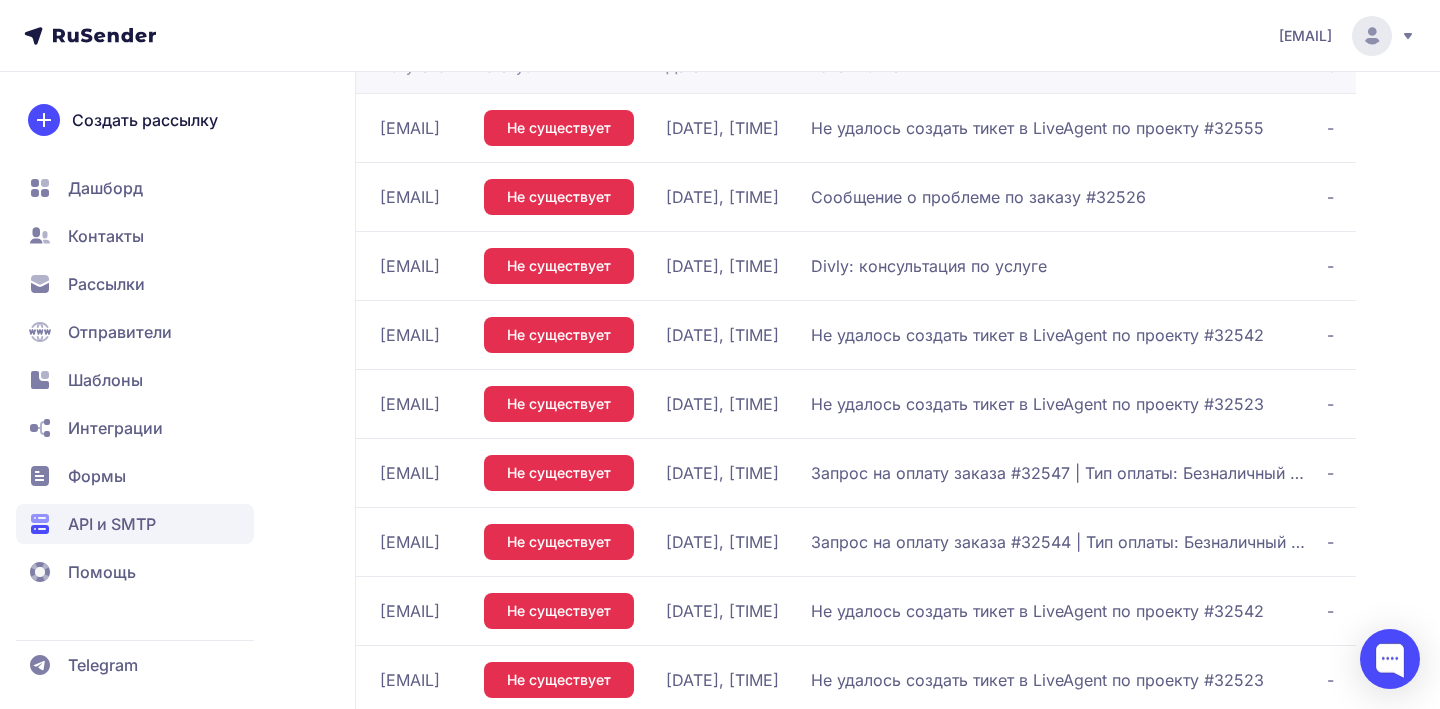 click on "Запрос на оплату заказа #32547 | Тип оплаты: Безналичный расчет" 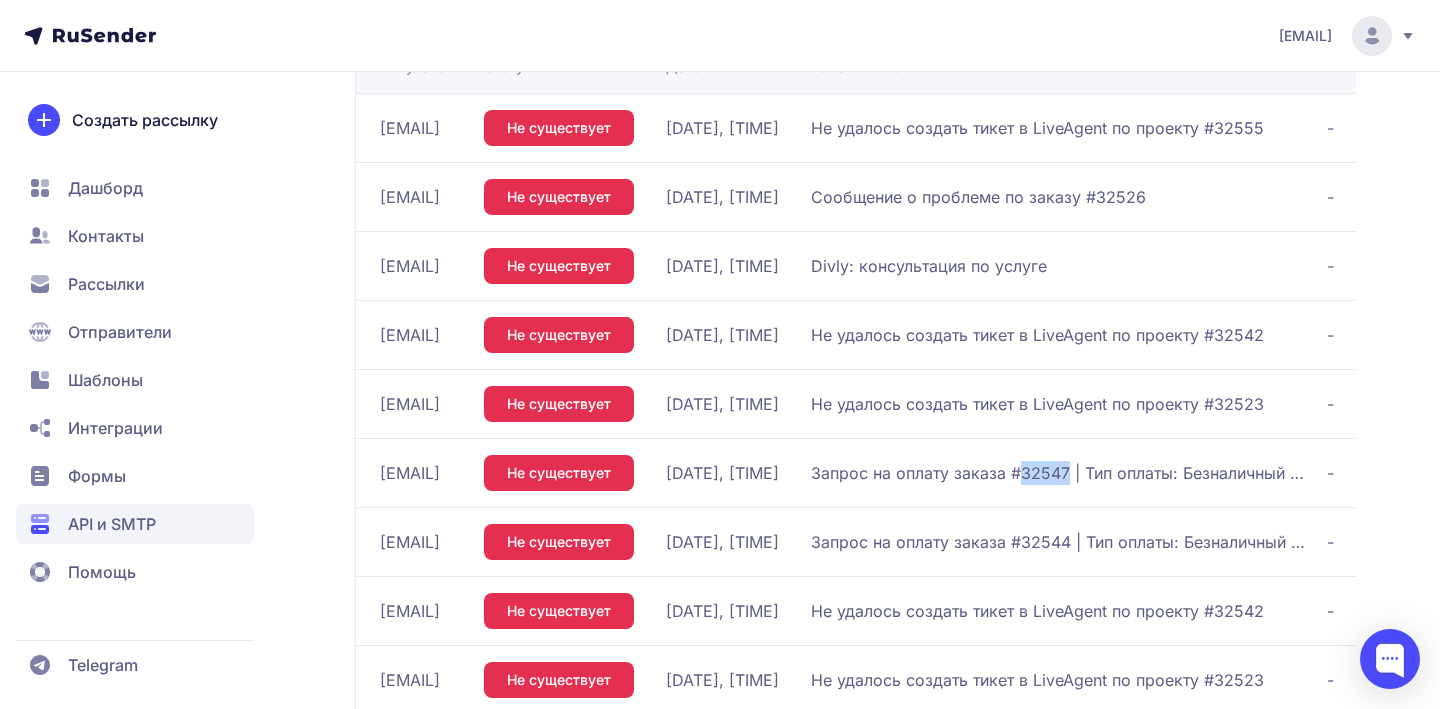 click on "Запрос на оплату заказа #32547 | Тип оплаты: Безналичный расчет" 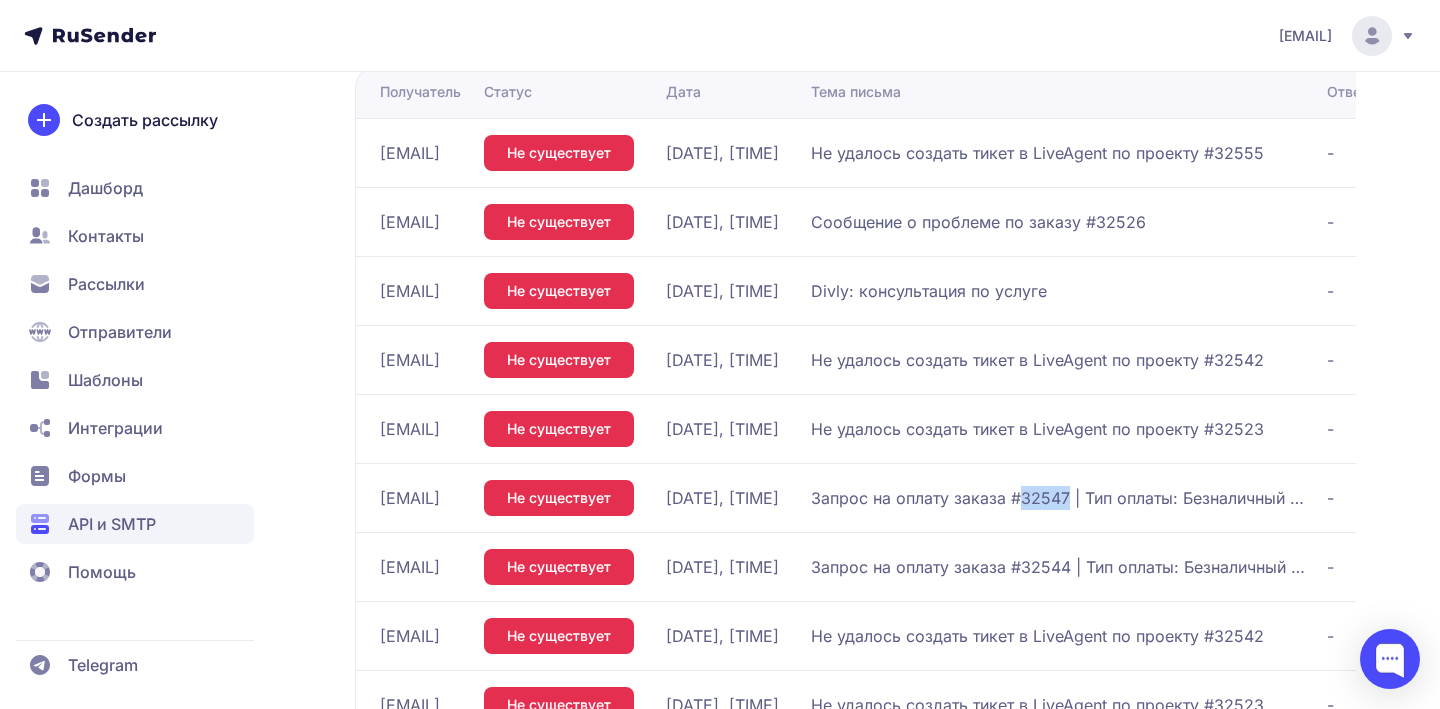 scroll, scrollTop: 598, scrollLeft: 0, axis: vertical 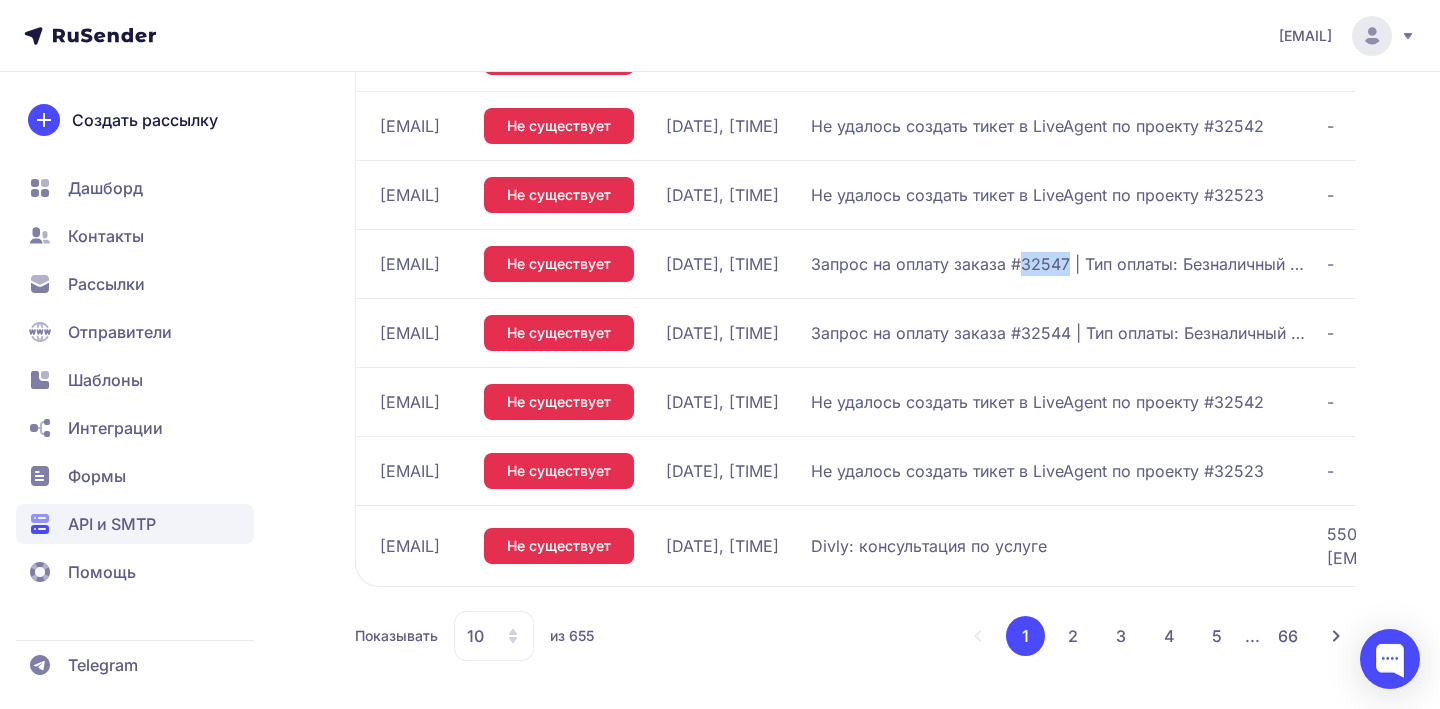 click on "2" at bounding box center (1073, 636) 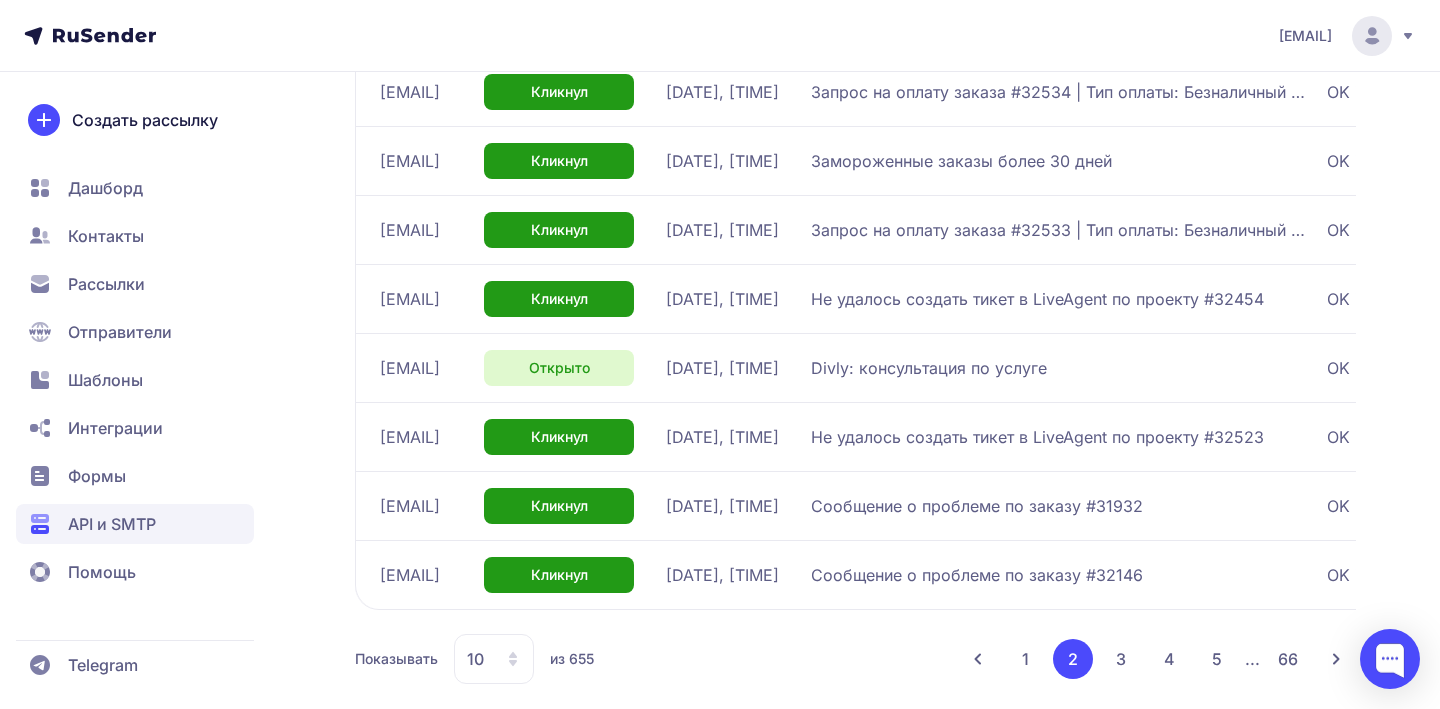scroll, scrollTop: 586, scrollLeft: 0, axis: vertical 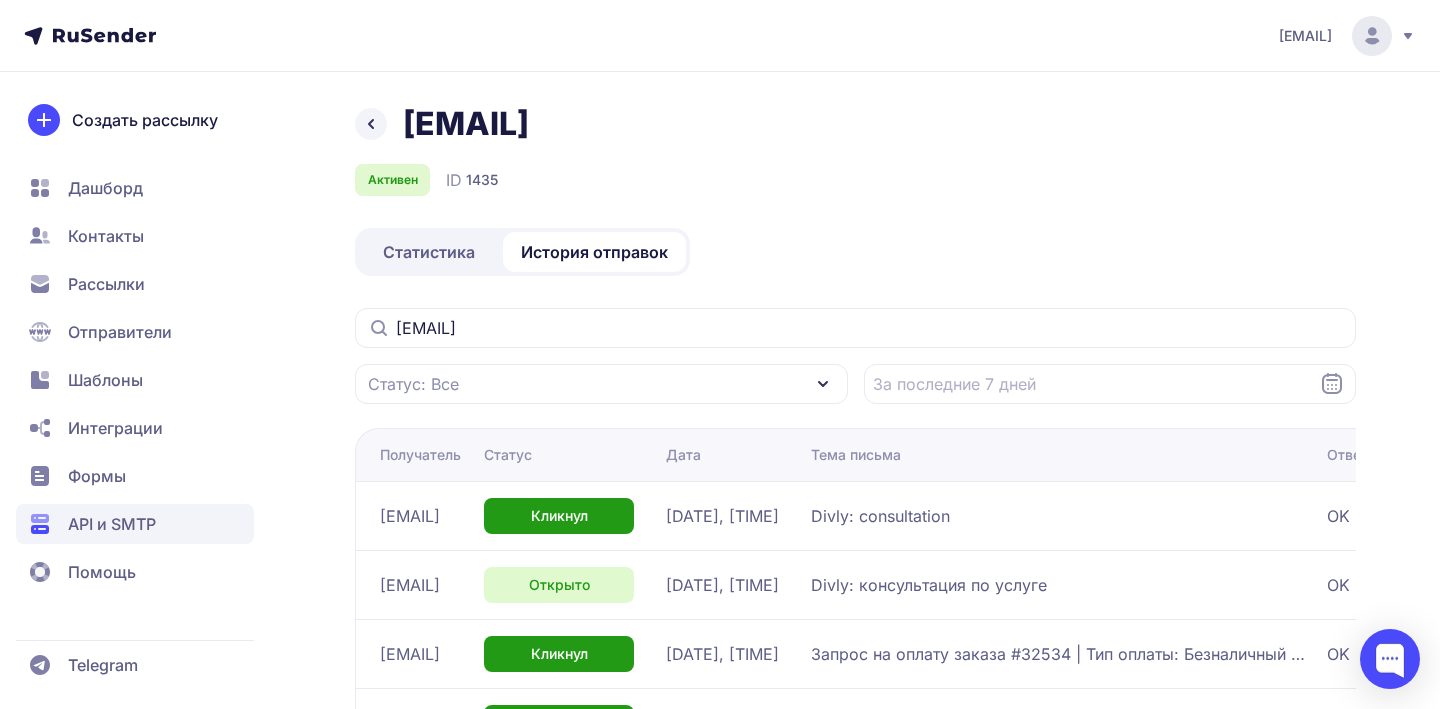 click 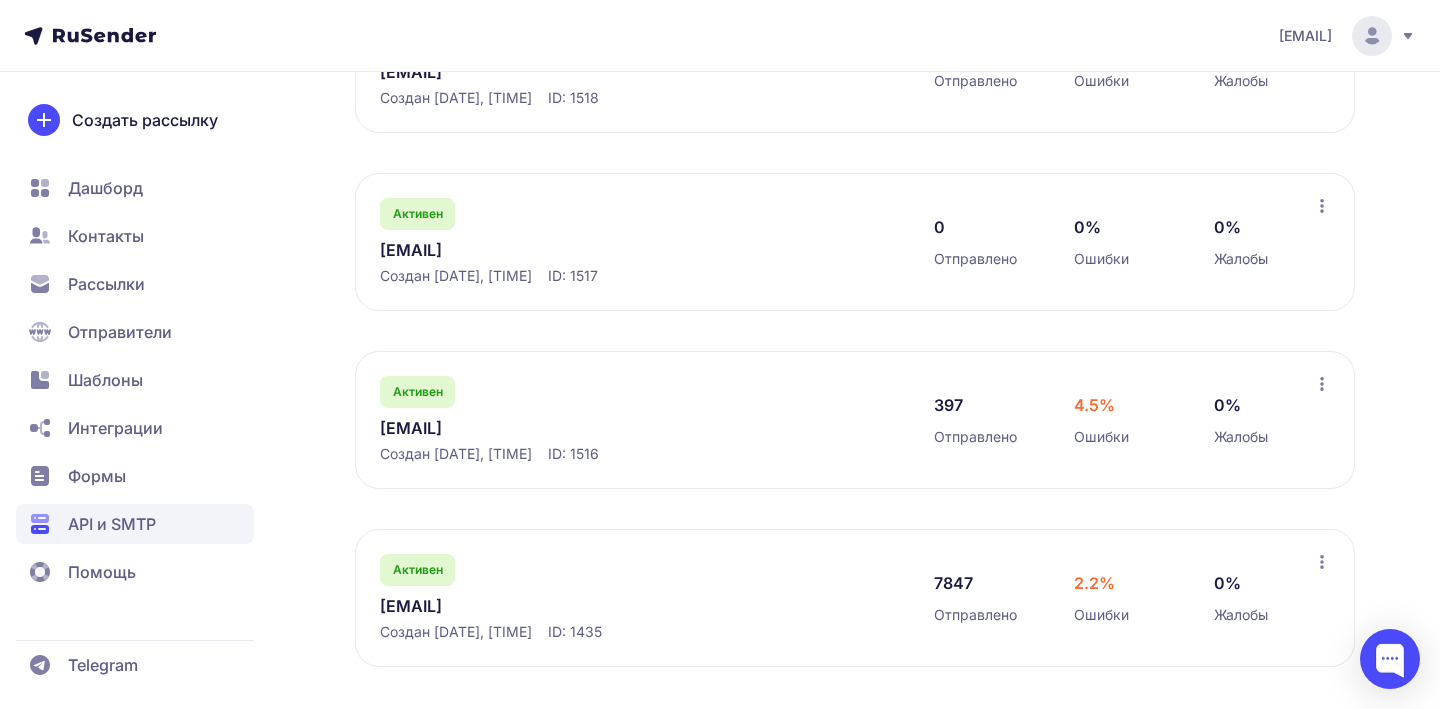 scroll, scrollTop: 497, scrollLeft: 0, axis: vertical 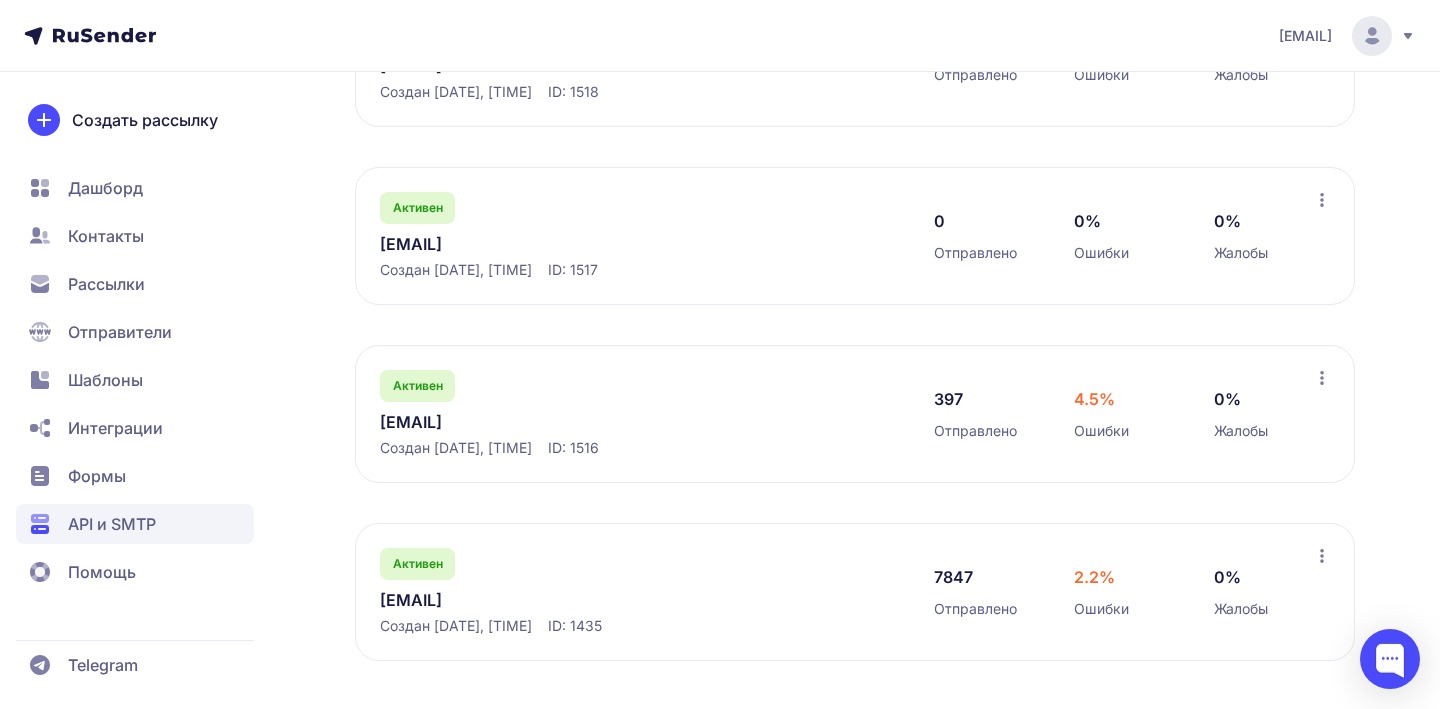 click on "[EMAIL]" at bounding box center [585, 600] 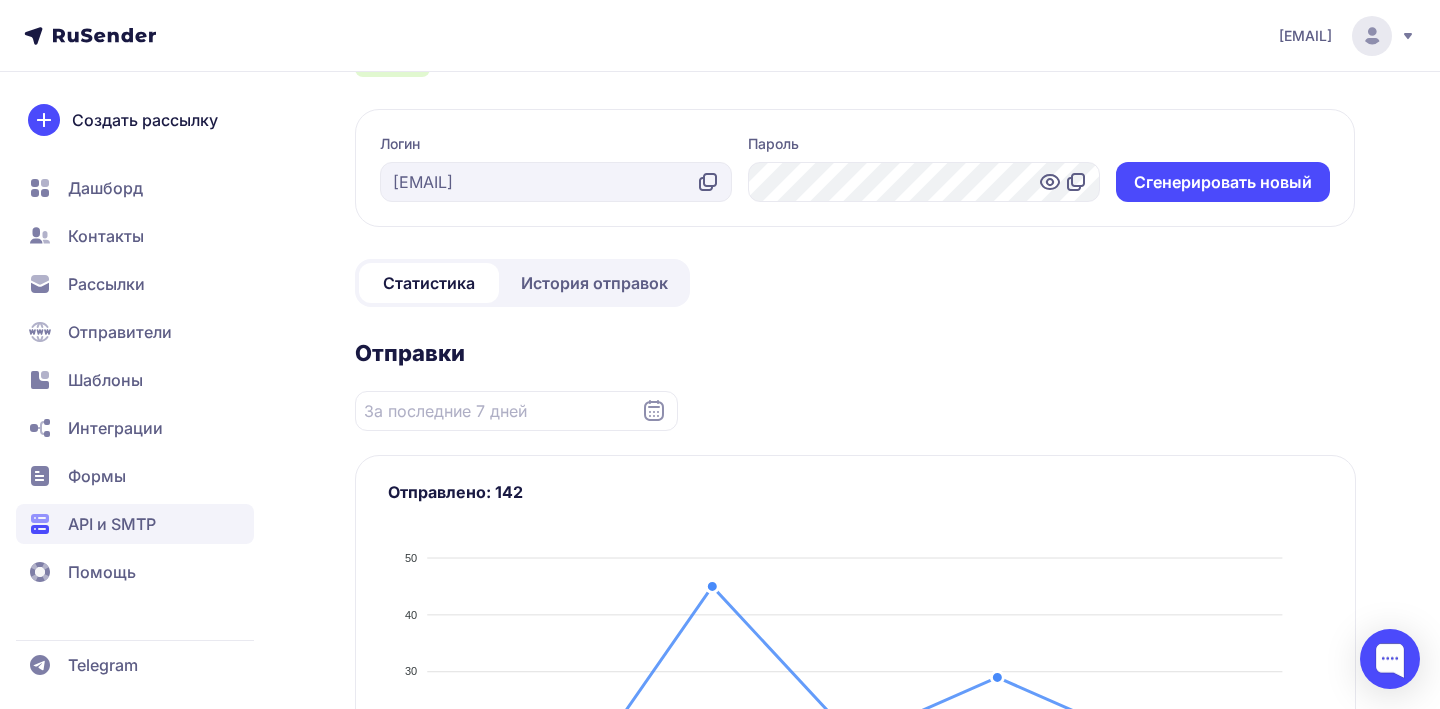 scroll, scrollTop: 95, scrollLeft: 0, axis: vertical 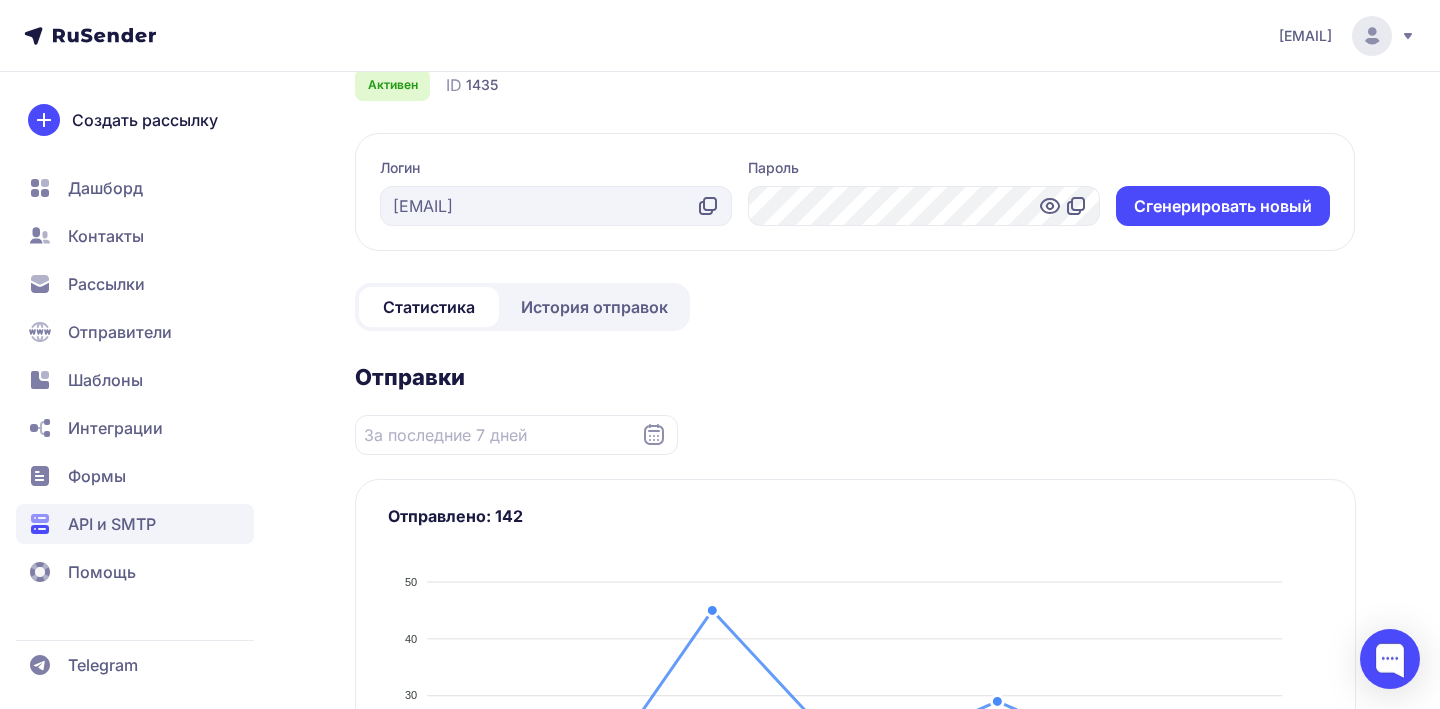 click on "История отправок" at bounding box center [594, 307] 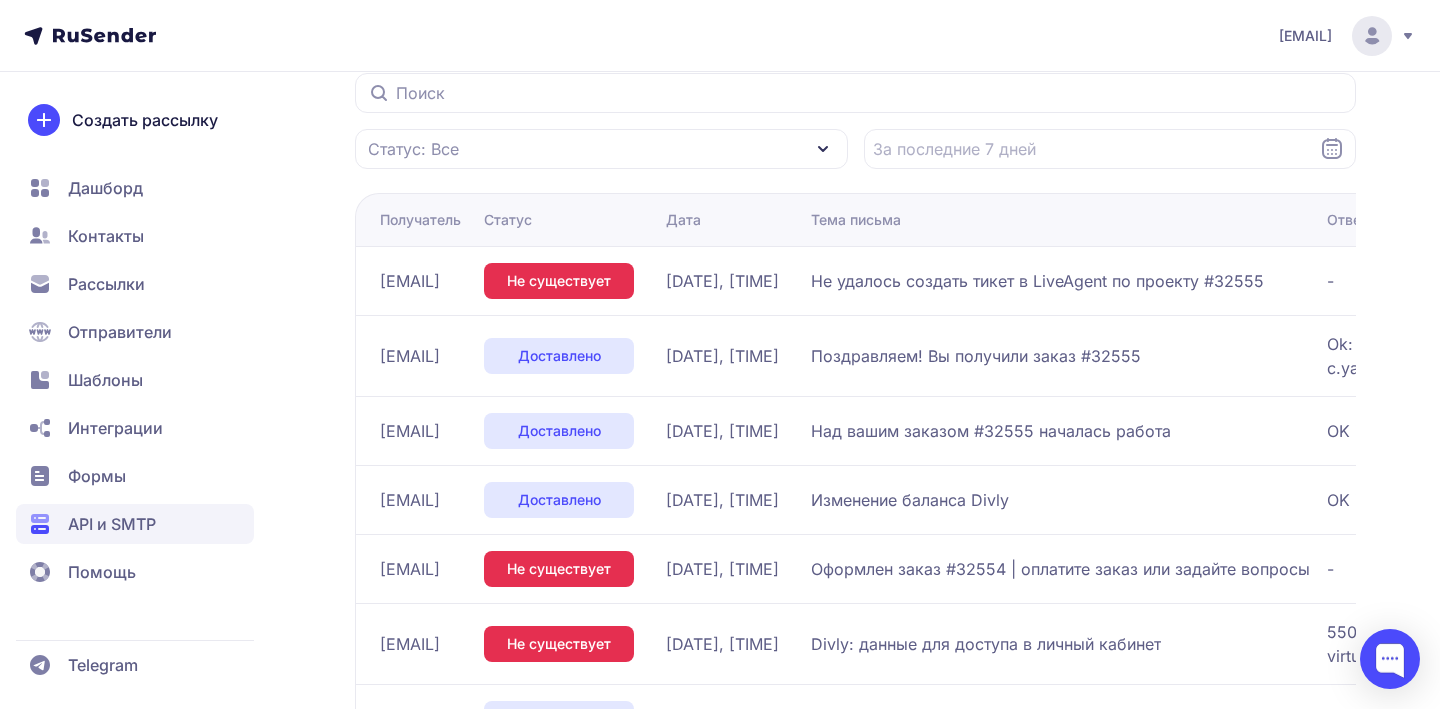 scroll, scrollTop: 0, scrollLeft: 0, axis: both 